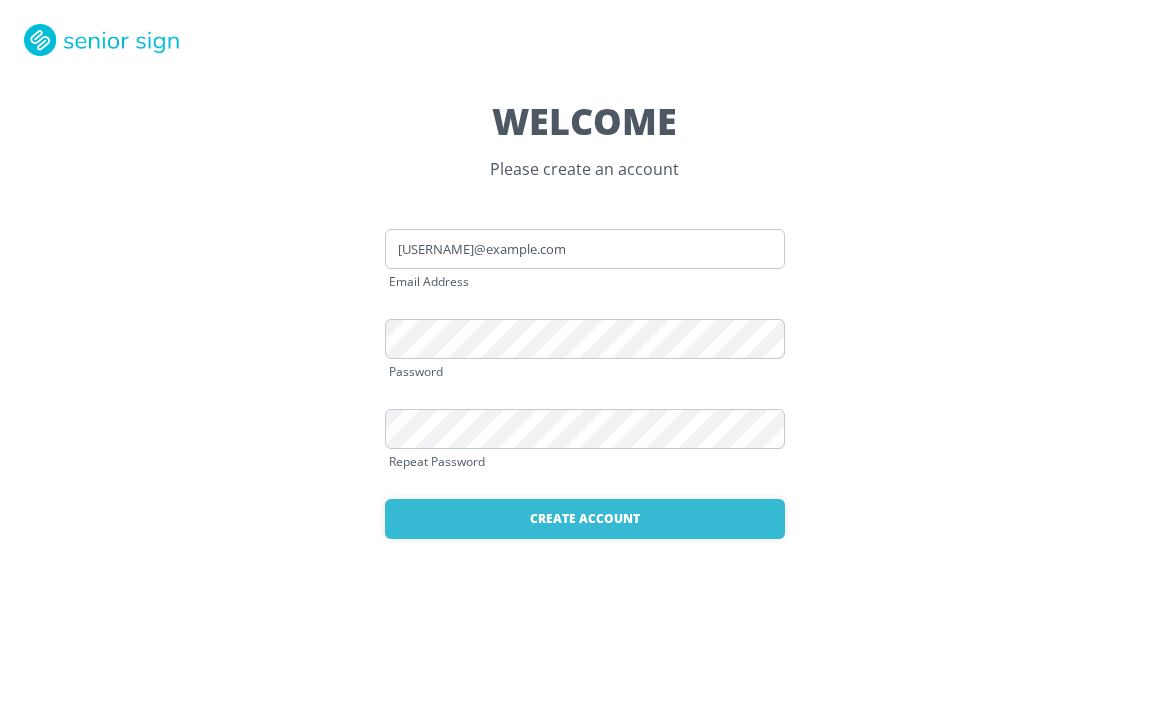 scroll, scrollTop: 0, scrollLeft: 0, axis: both 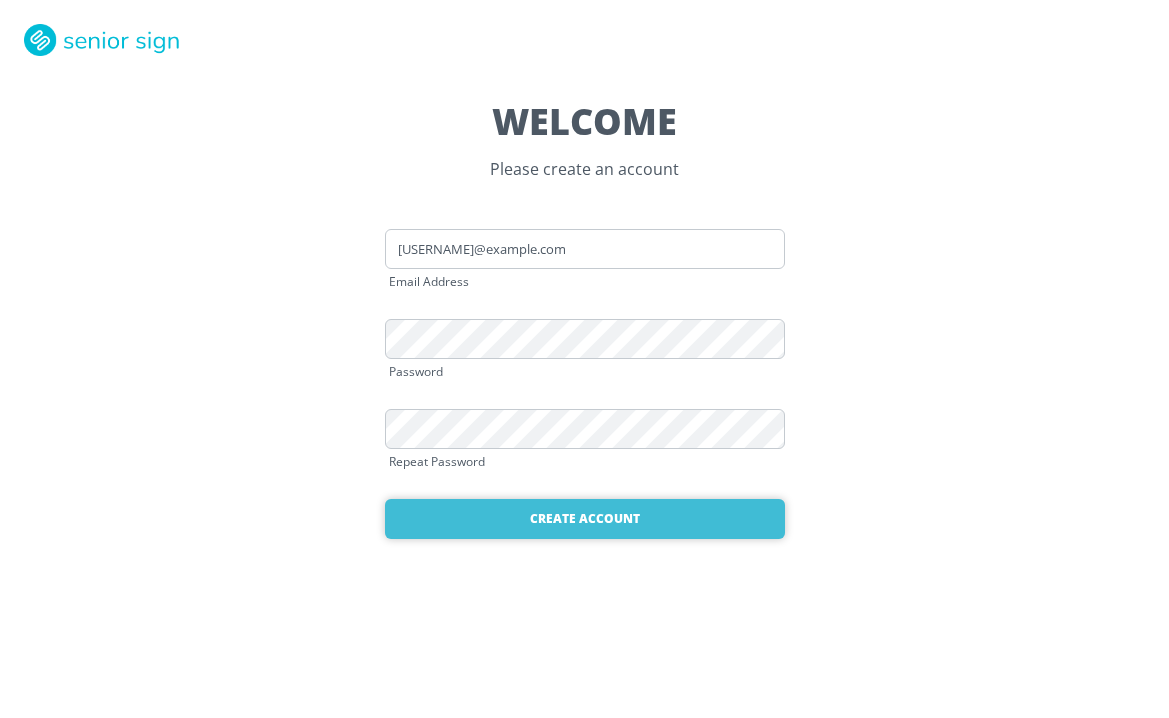 click on "Create Account" at bounding box center (585, 519) 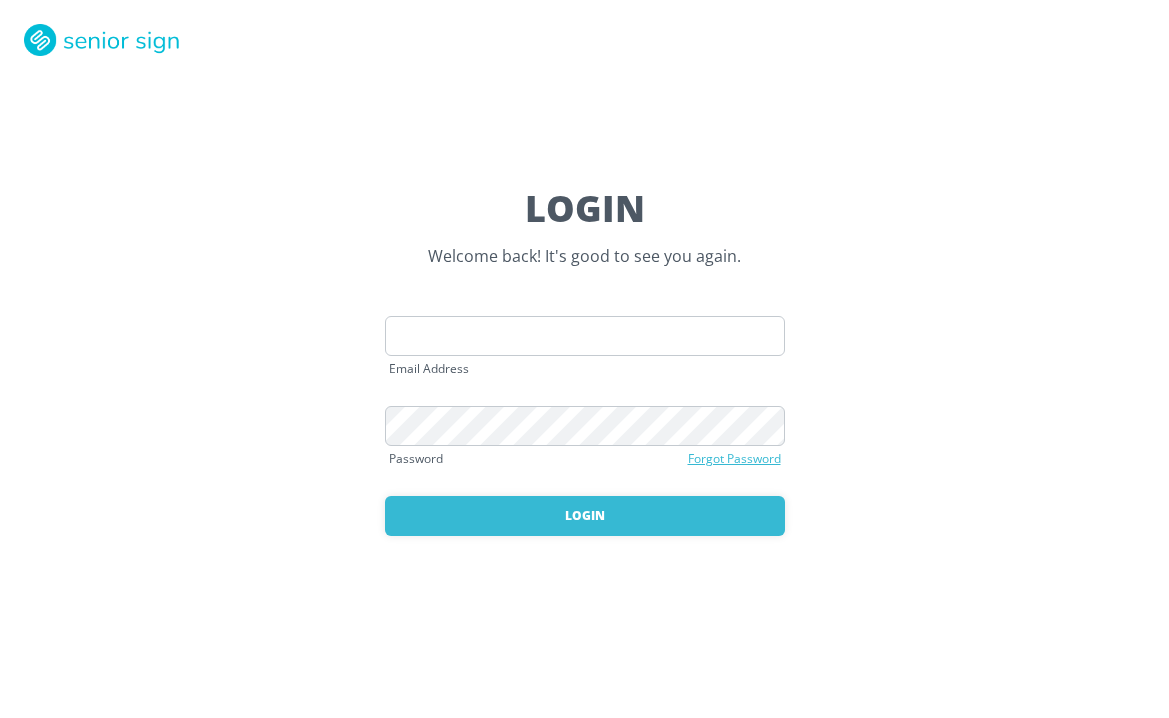scroll, scrollTop: 0, scrollLeft: 0, axis: both 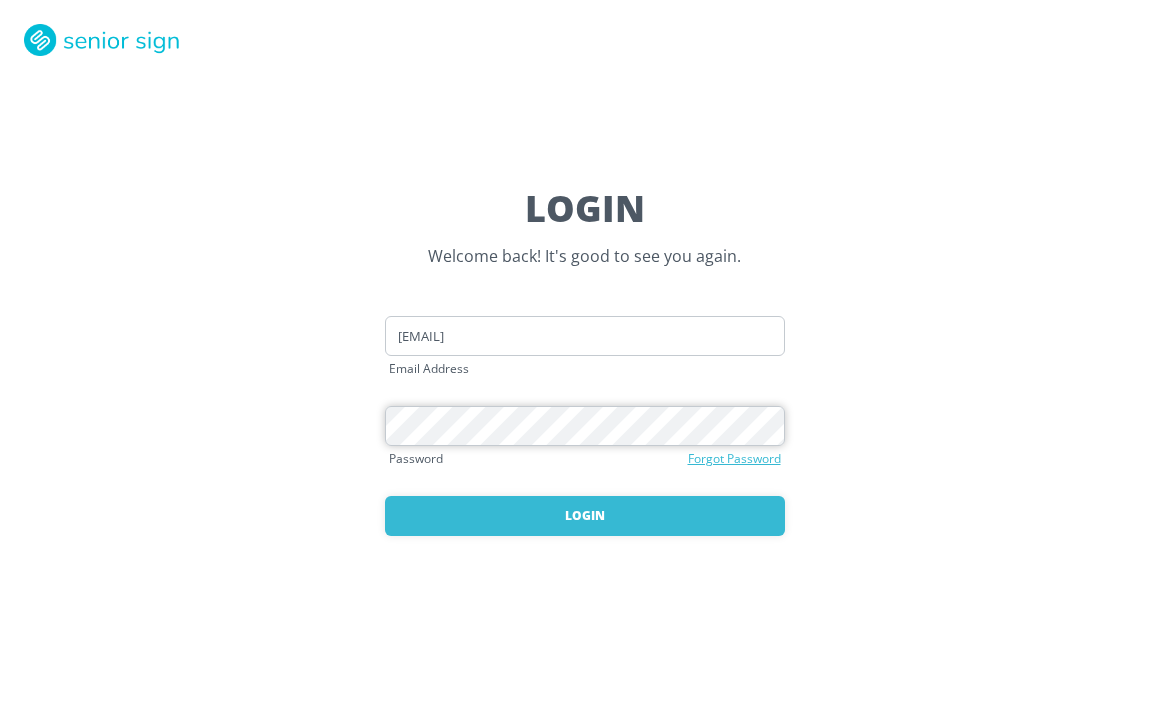 click on "Login" at bounding box center (585, 516) 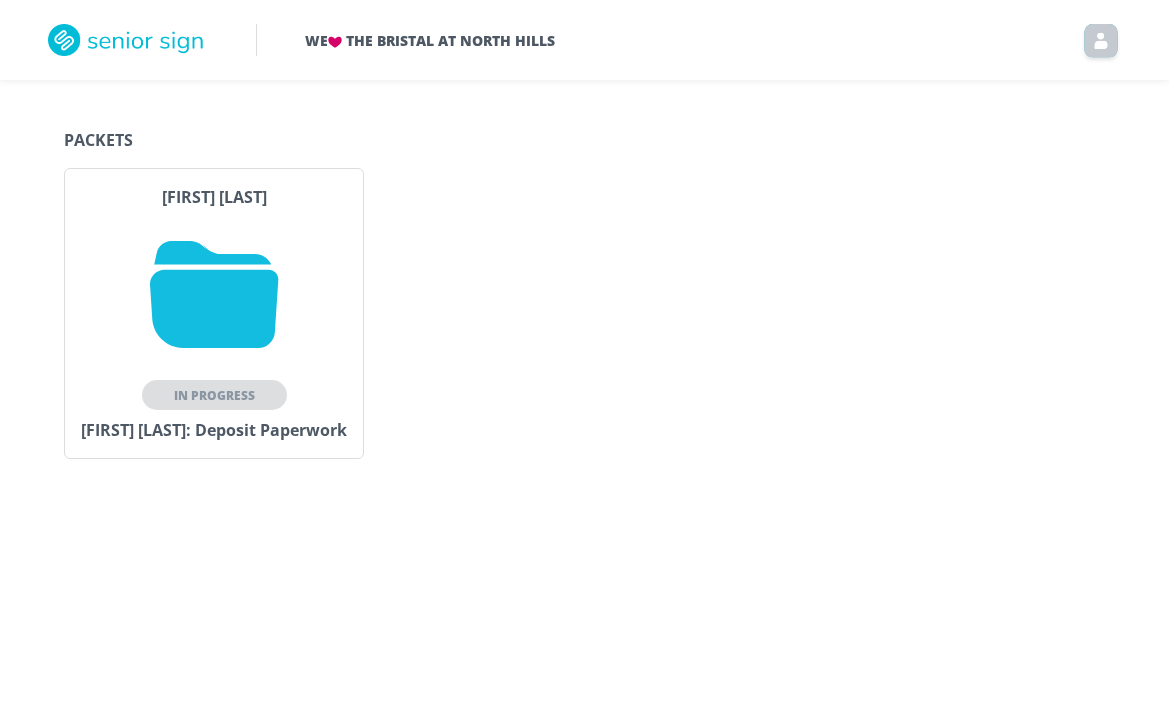 click at bounding box center [214, 294] 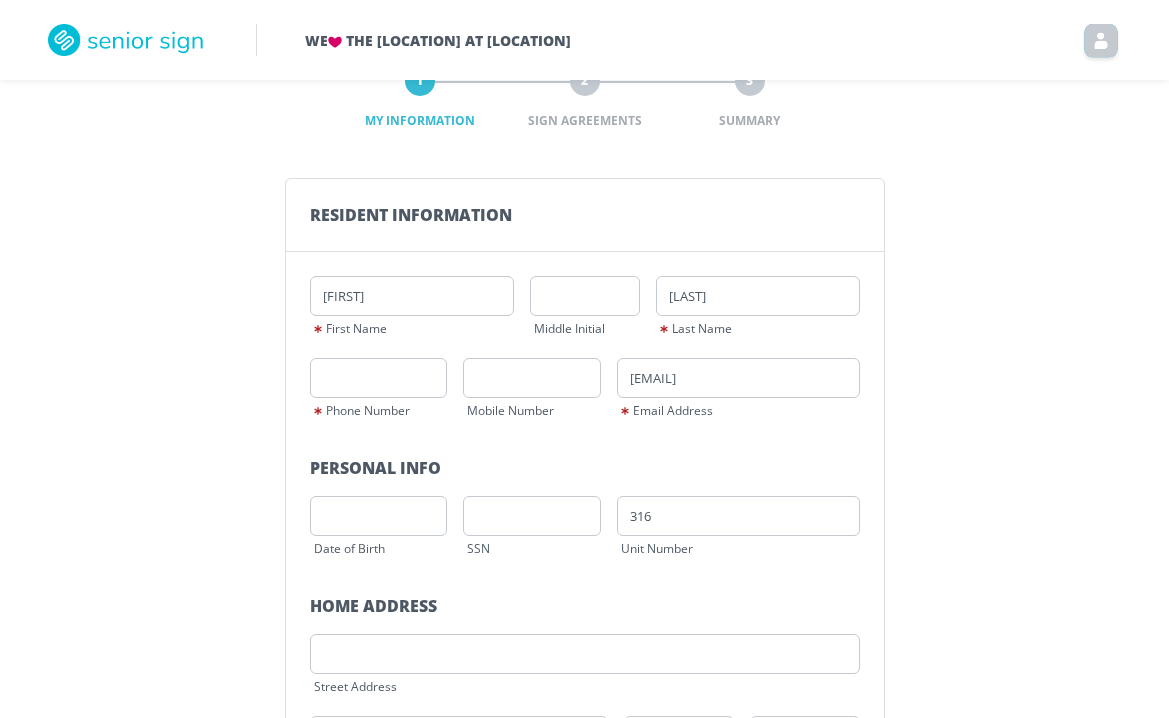 scroll, scrollTop: 78, scrollLeft: 0, axis: vertical 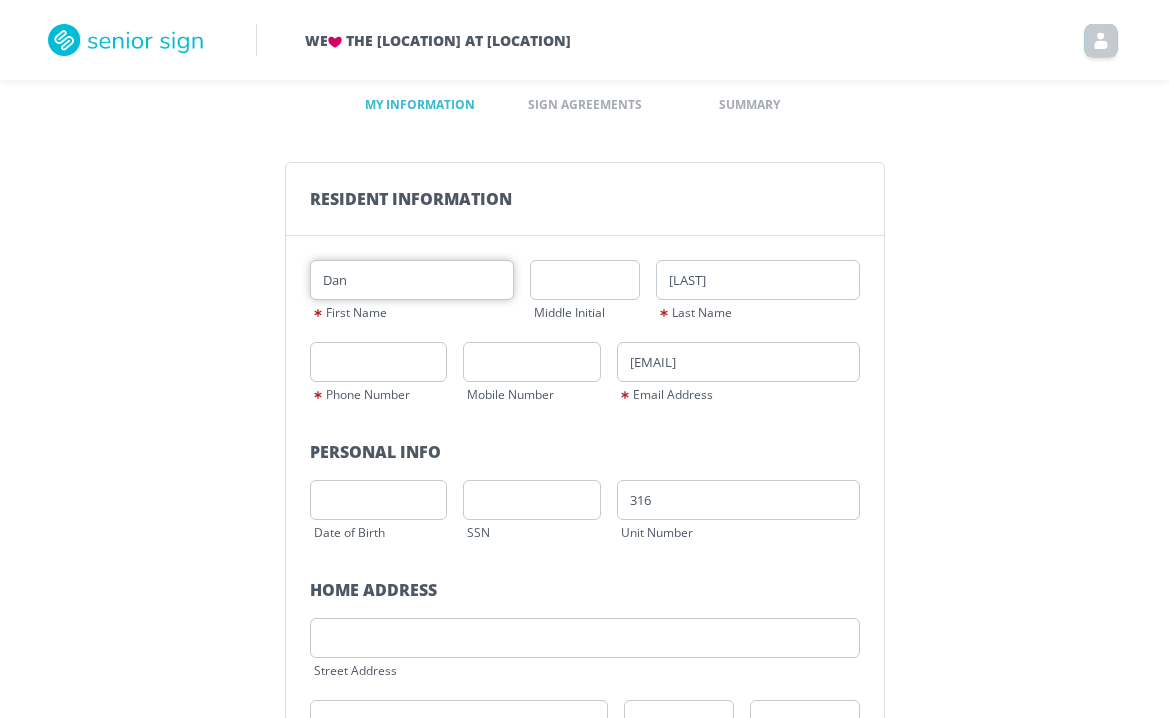 type on "Dan" 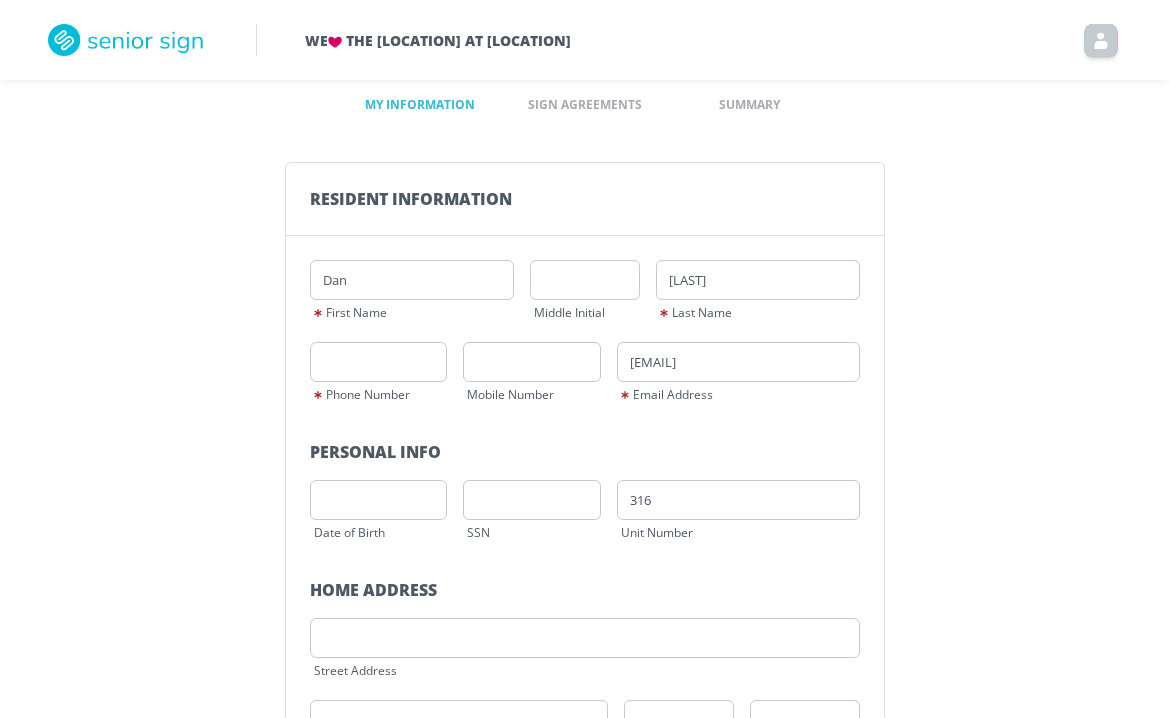 click on "[PERSONAL_INFO] [FIRST] [FIRST] [LAST] [LAST] [PHONE] [PHONE] [EMAIL] [EMAIL] [PERSONAL_INFO] [DATE] [SSN] [NUMBER] [ADDRESS] [CITY] [STATE] [ZIP]" at bounding box center (584, 484) 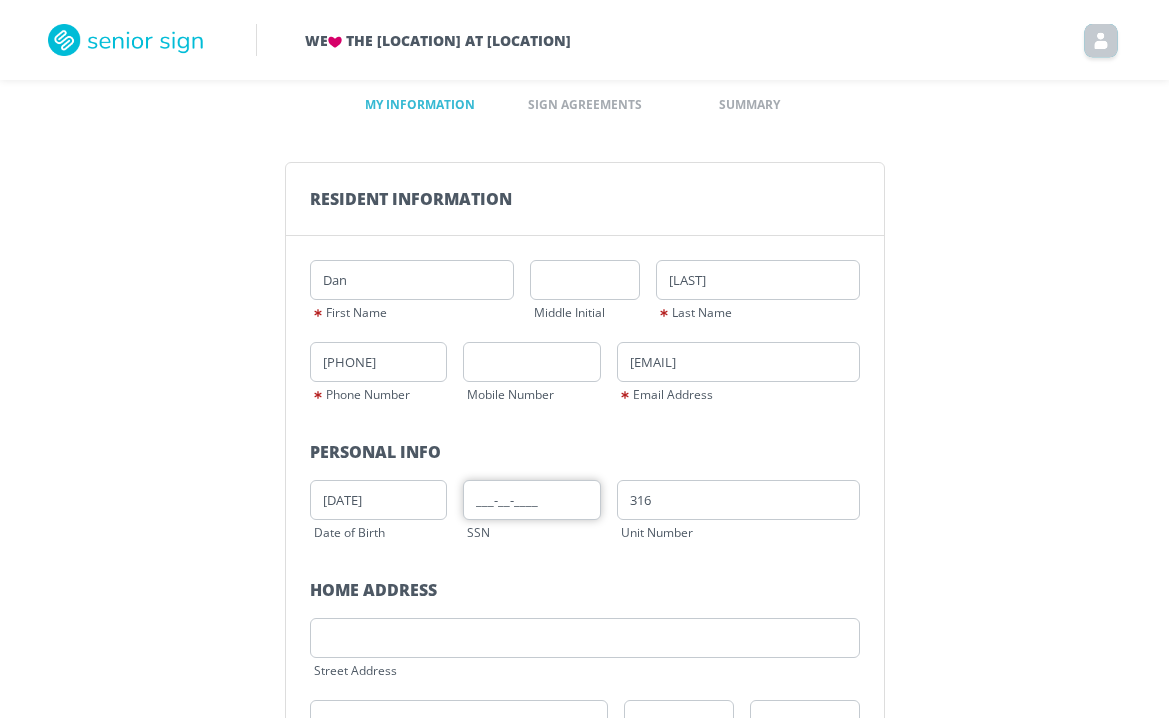click on "___-__-____" at bounding box center (532, 500) 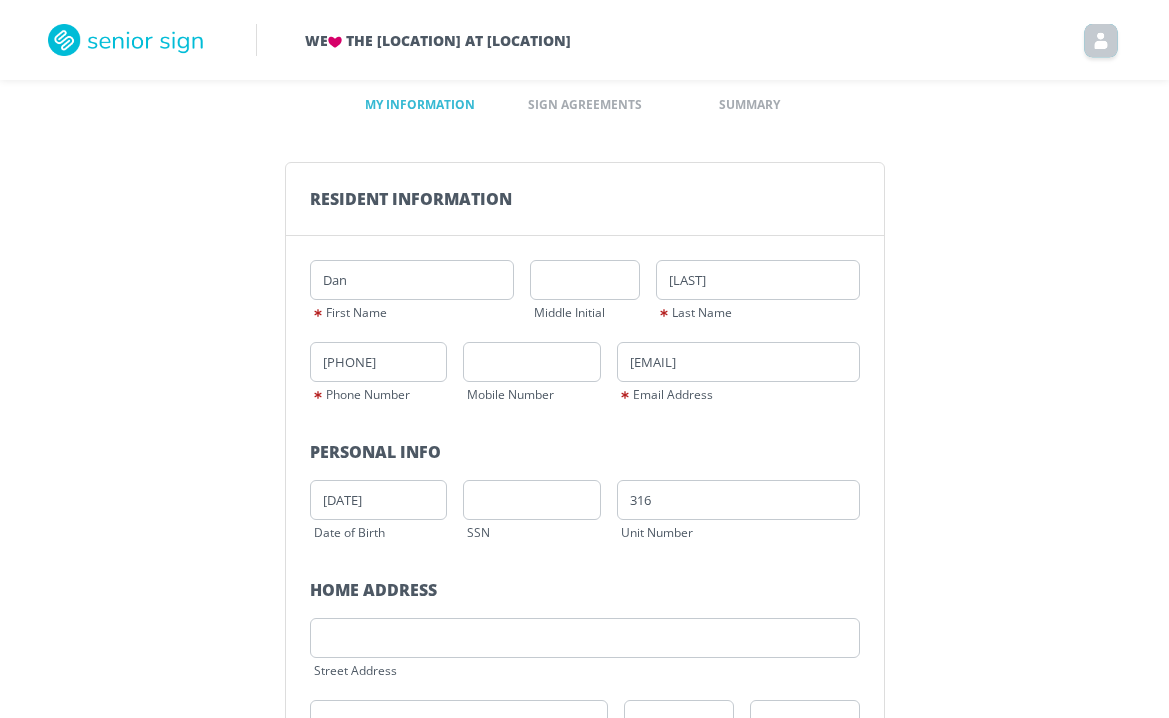click on "[PERSONAL_INFO] [FIRST] [FIRST] [LAST] [LAST] [PHONE] [PHONE] [EMAIL] [EMAIL] [PERSONAL_INFO] [DATE] [SSN] [NUMBER] [ADDRESS] [CITY] [STATE] [ZIP]" at bounding box center [585, 521] 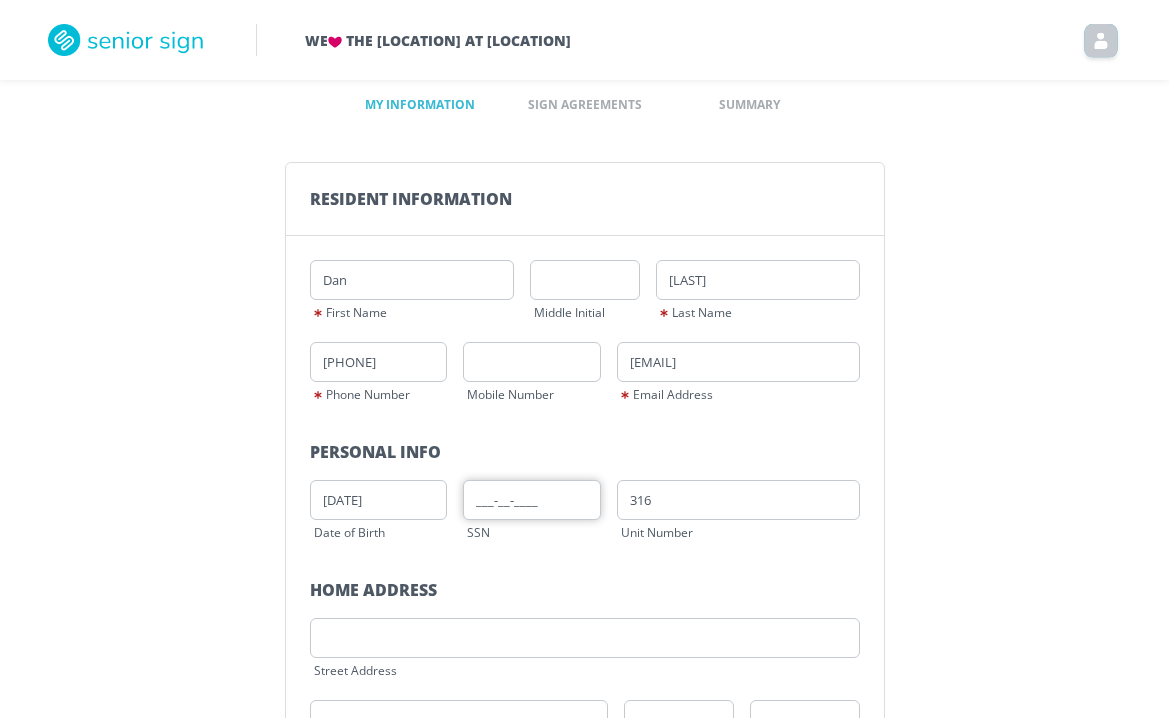 click on "___-__-____" at bounding box center (532, 500) 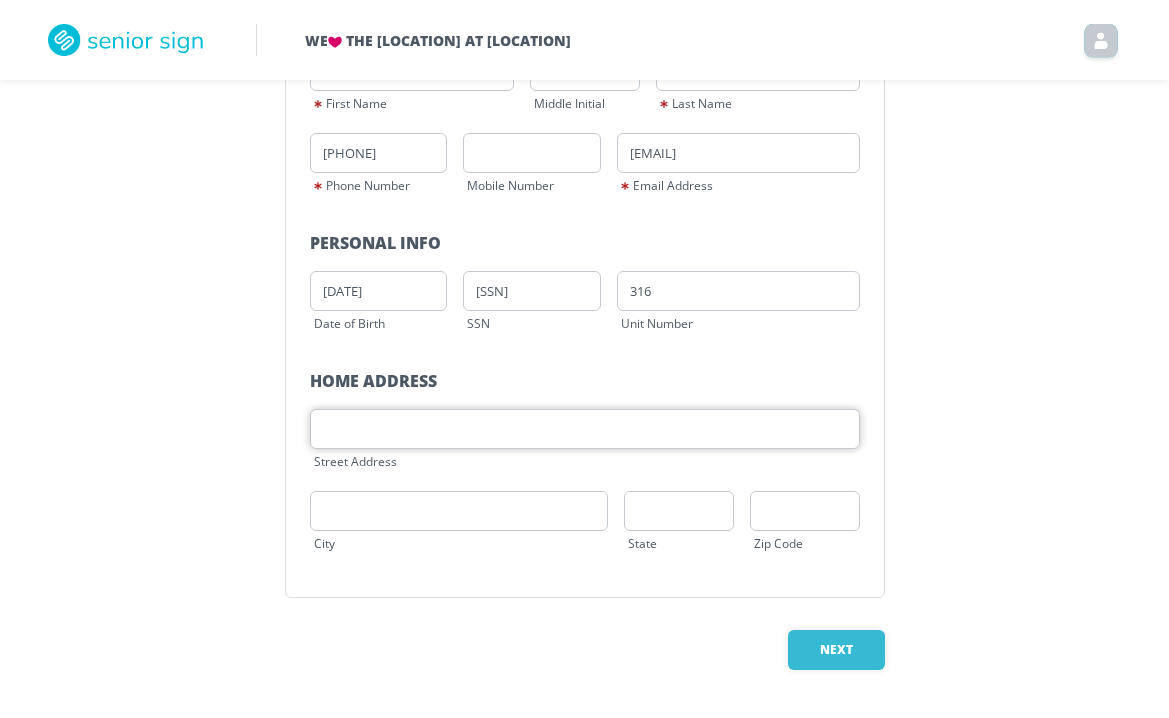 scroll, scrollTop: 287, scrollLeft: 0, axis: vertical 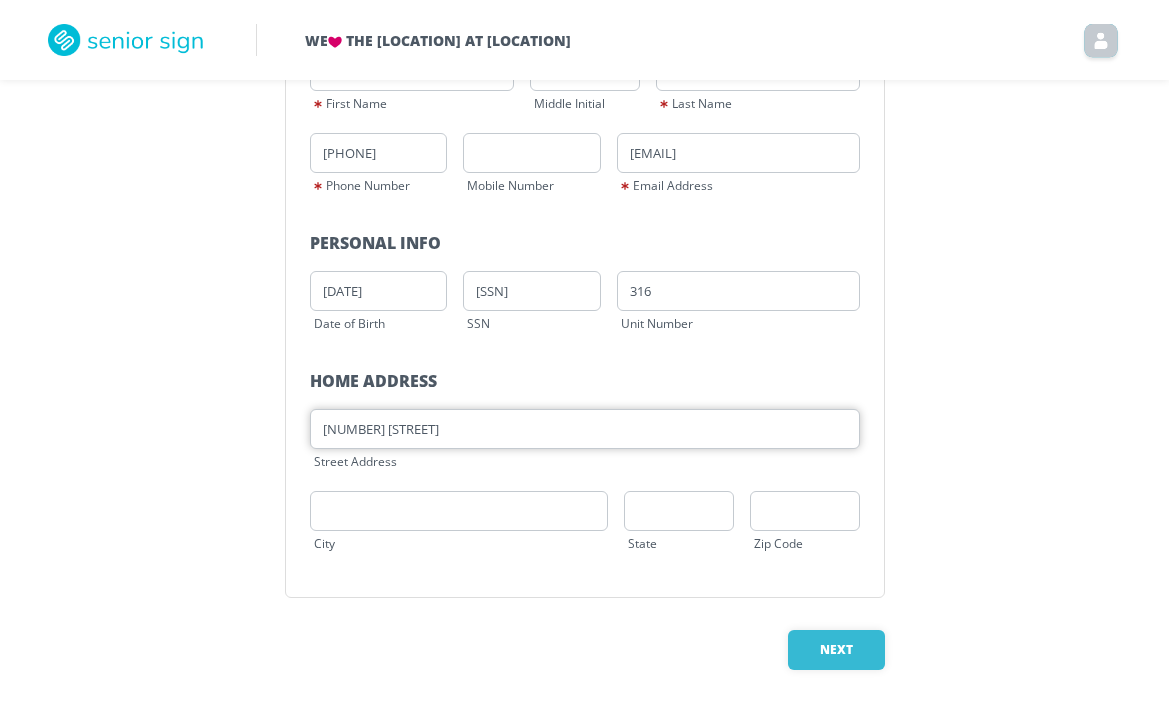 type on "[NUMBER] [STREET]" 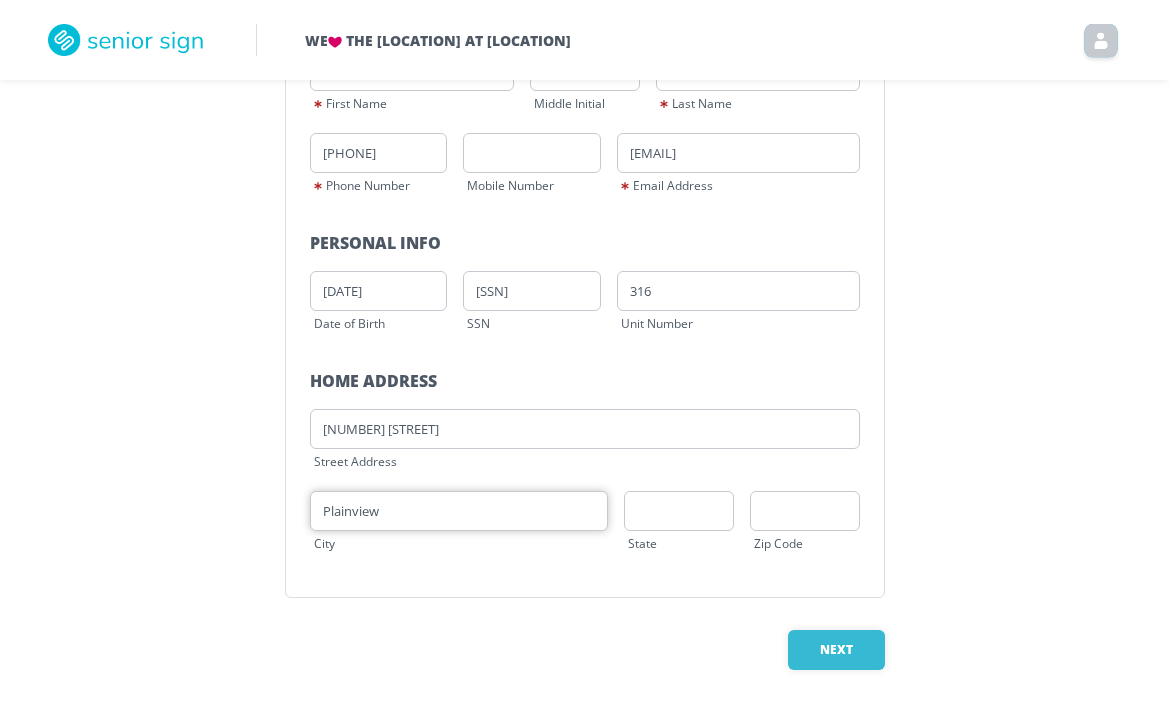type on "Plainview" 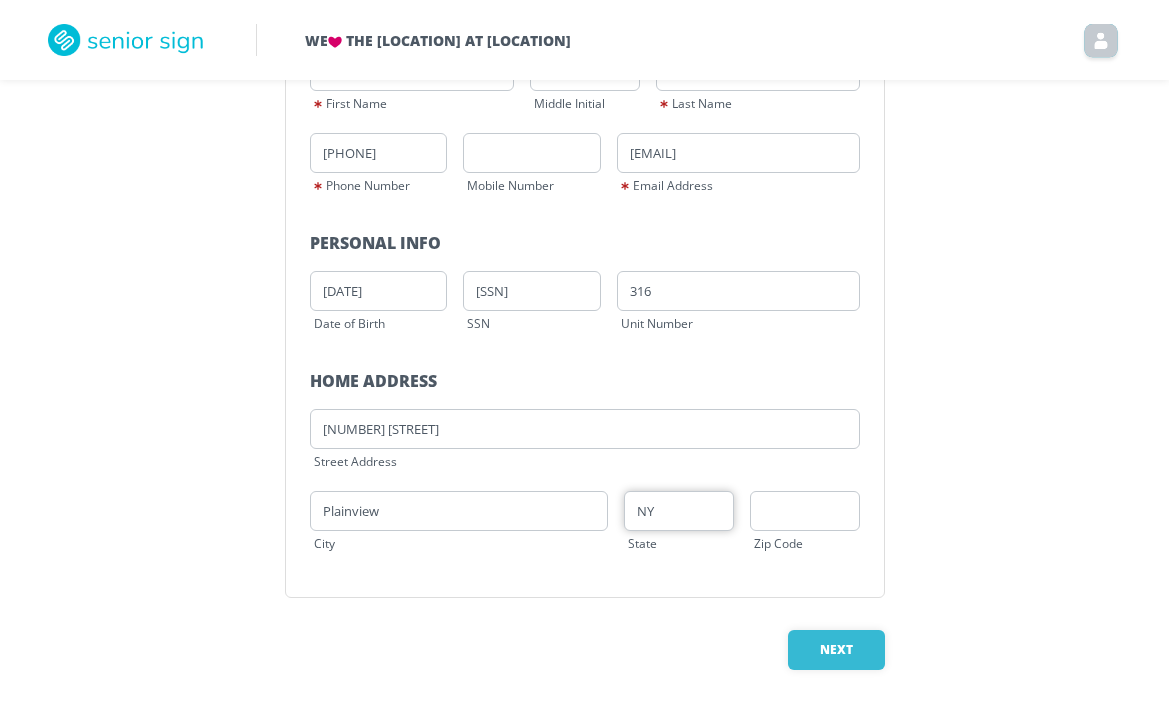 type on "NY" 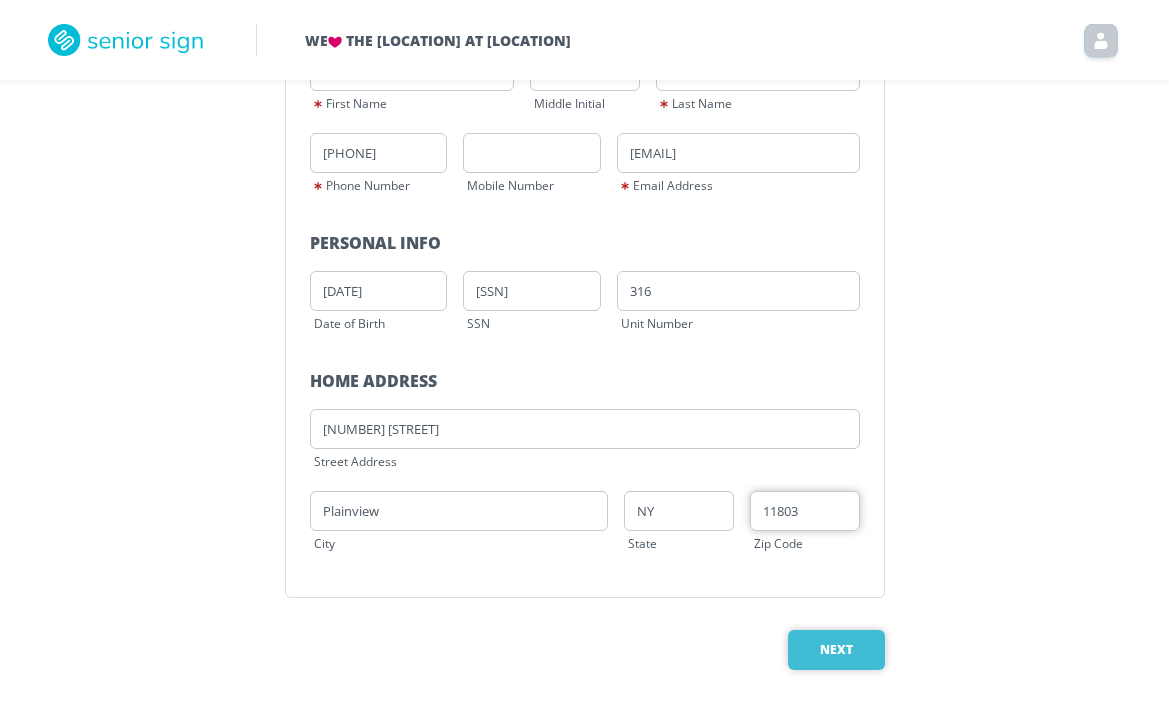 type on "11803" 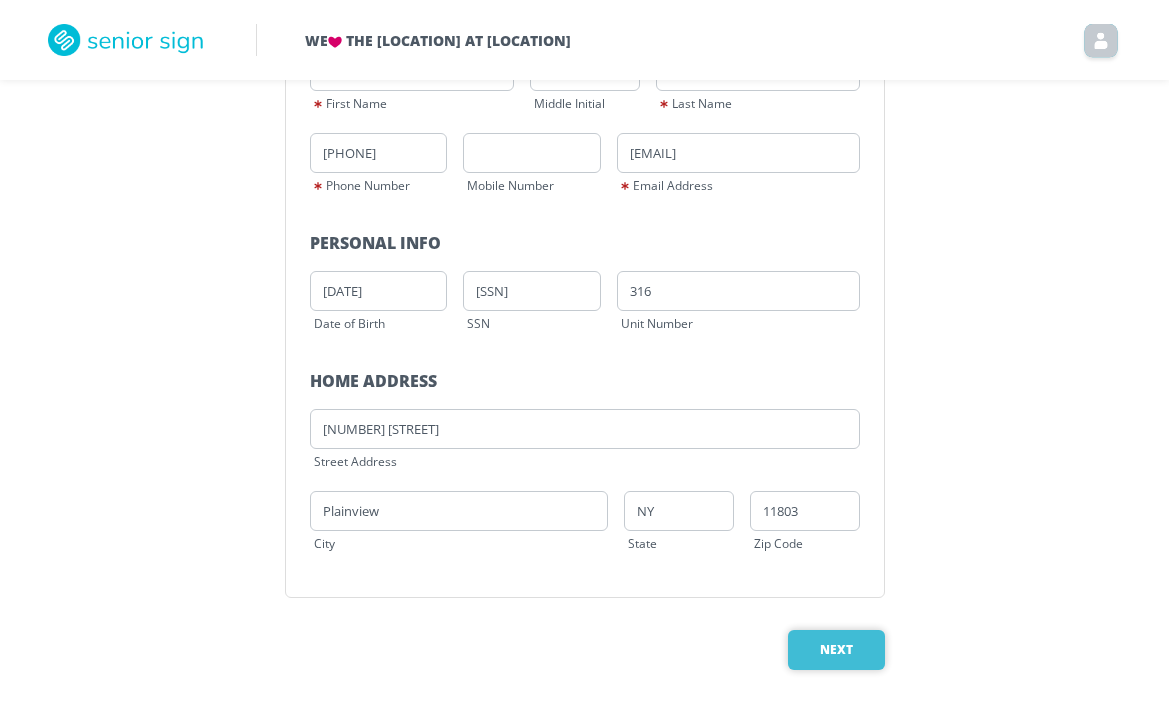 click on "Next" at bounding box center [836, 650] 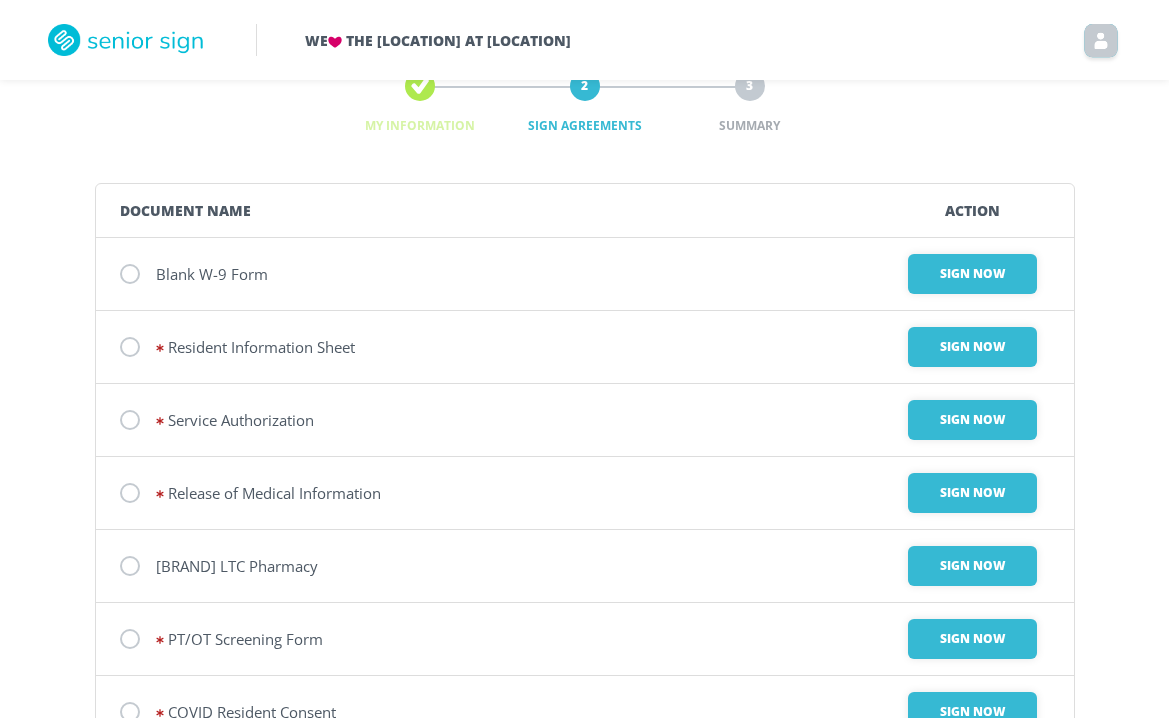 scroll, scrollTop: 60, scrollLeft: 0, axis: vertical 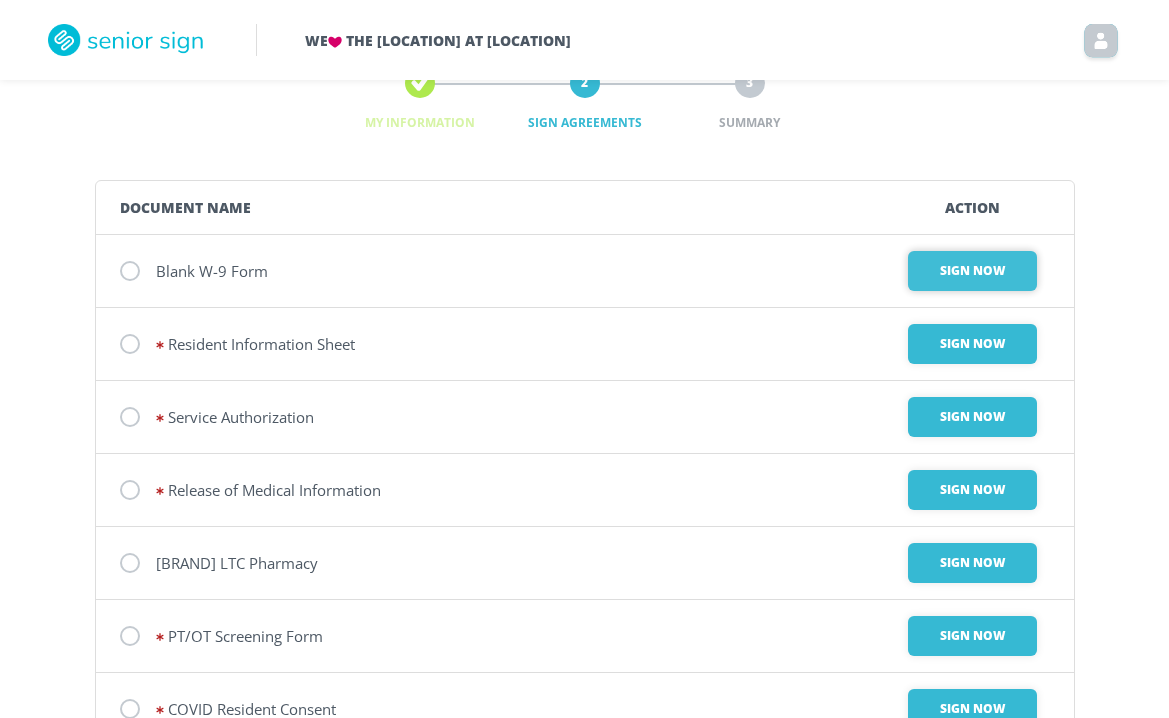 click on "Sign Now" at bounding box center (972, 271) 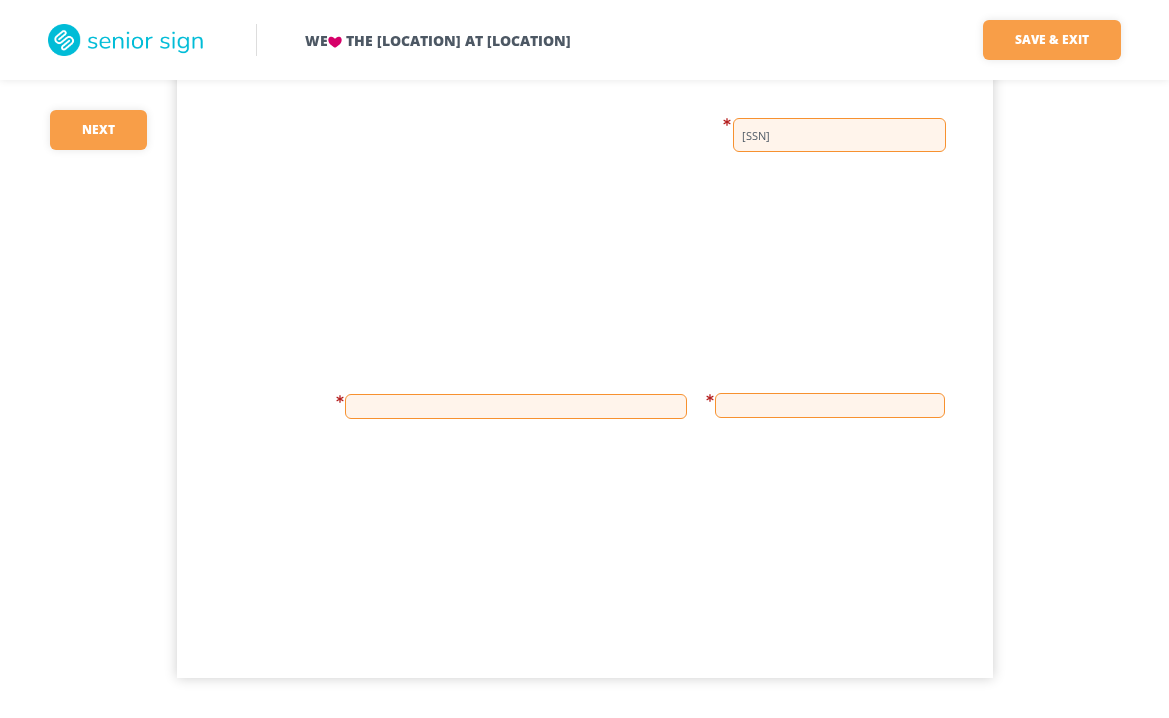 scroll, scrollTop: 529, scrollLeft: 0, axis: vertical 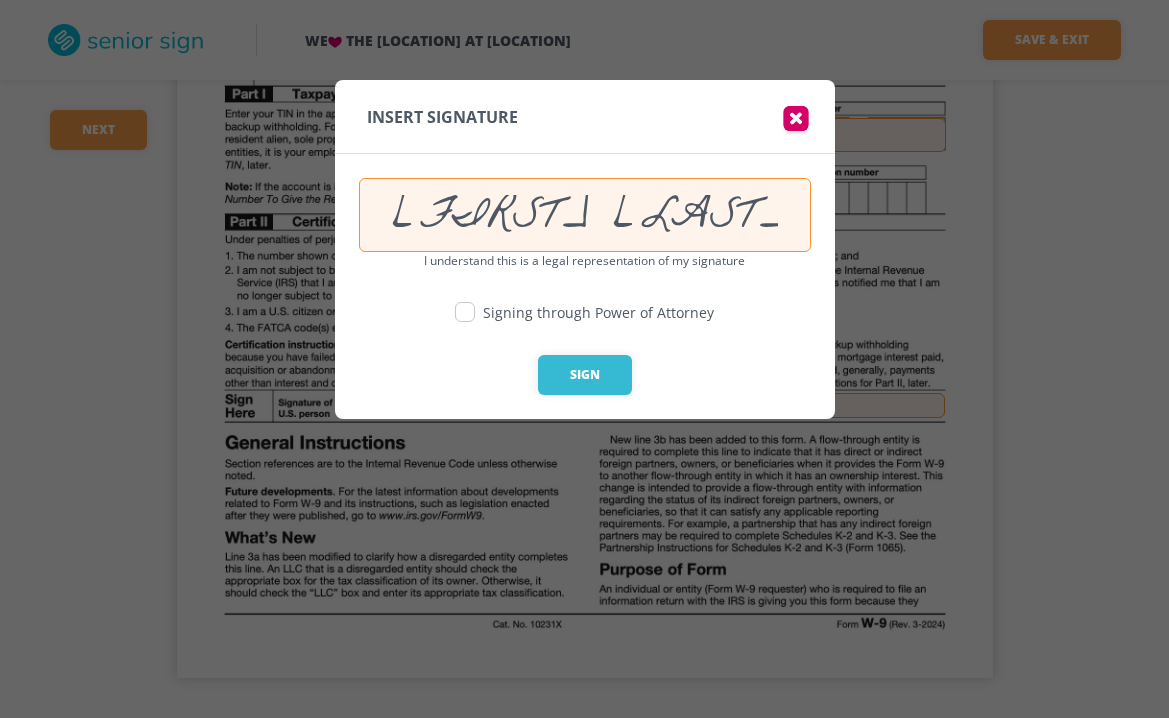click at bounding box center (465, 312) 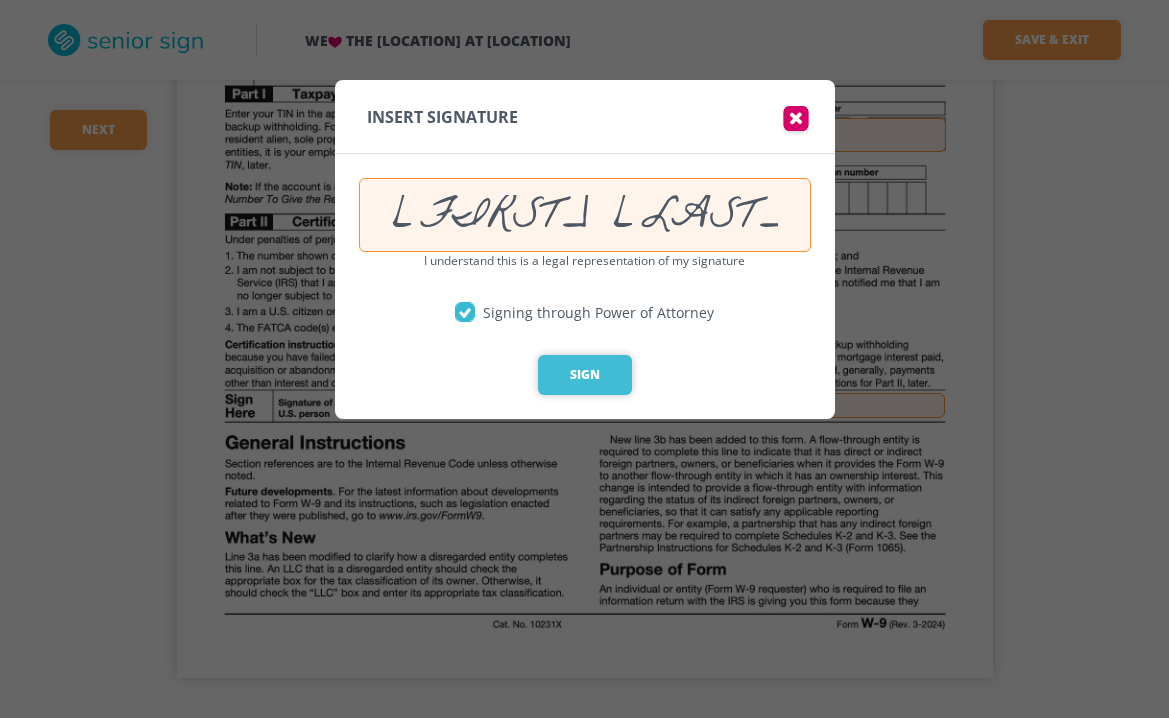 click on "Sign" at bounding box center [585, 375] 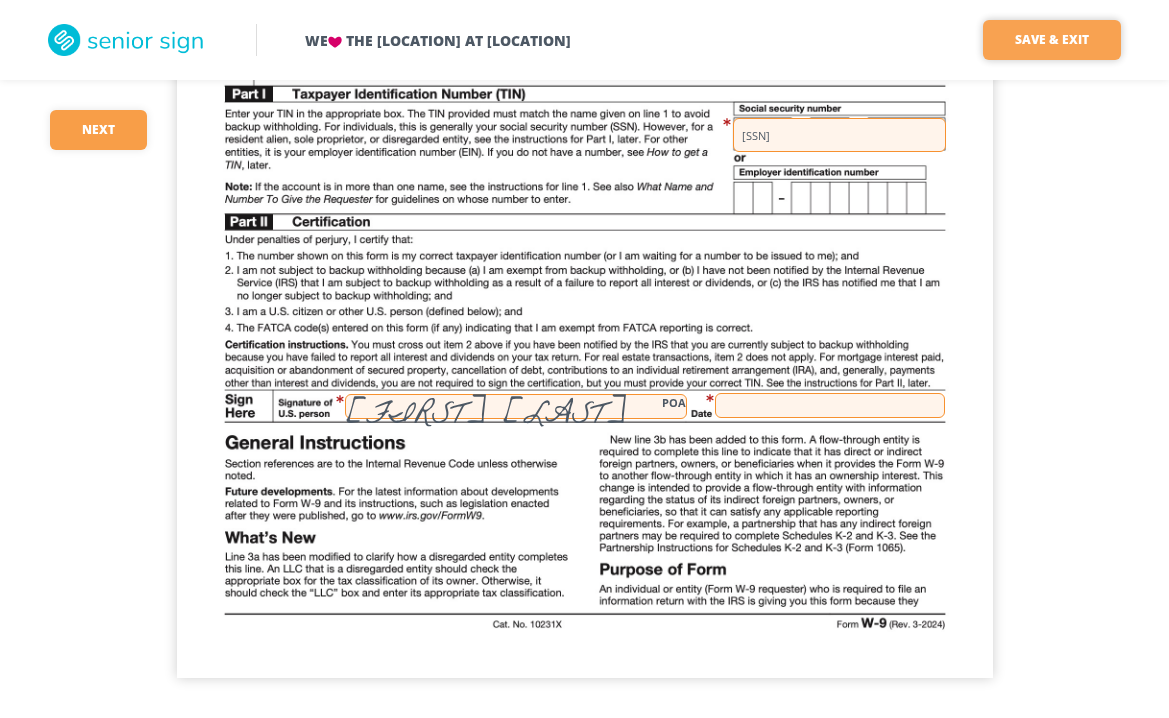 click on "Save & Exit" at bounding box center [1052, 40] 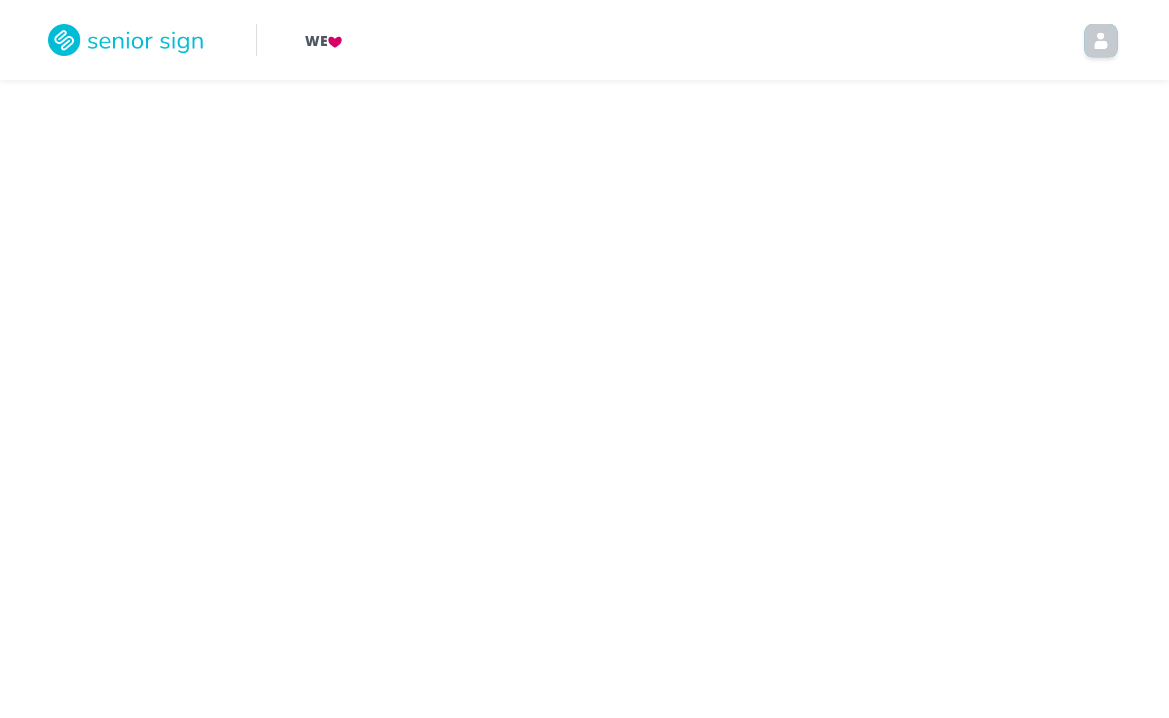 scroll, scrollTop: 0, scrollLeft: 0, axis: both 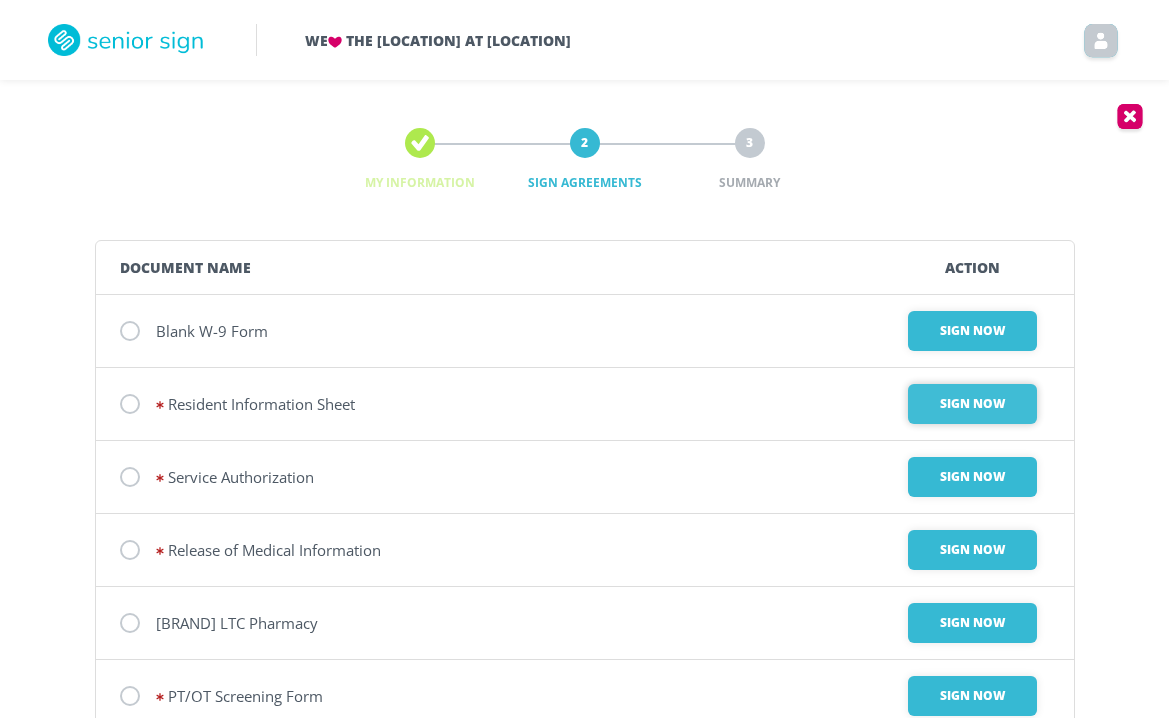 click on "Sign Now" at bounding box center (972, 331) 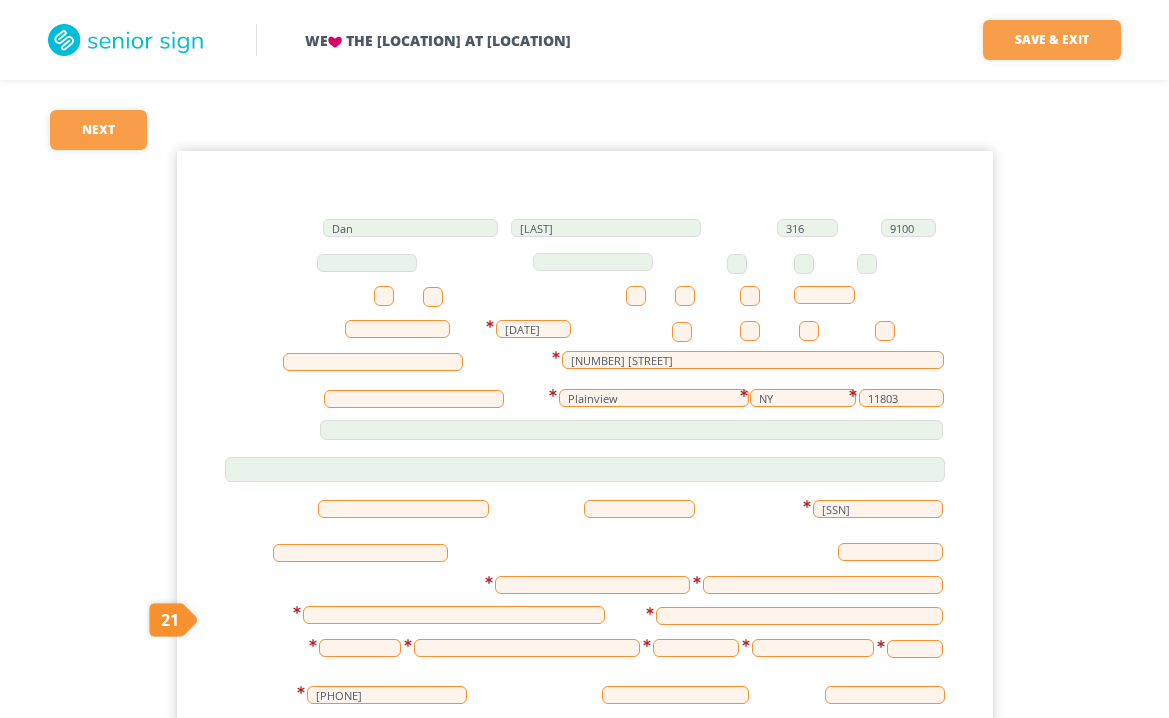 click at bounding box center (384, 296) 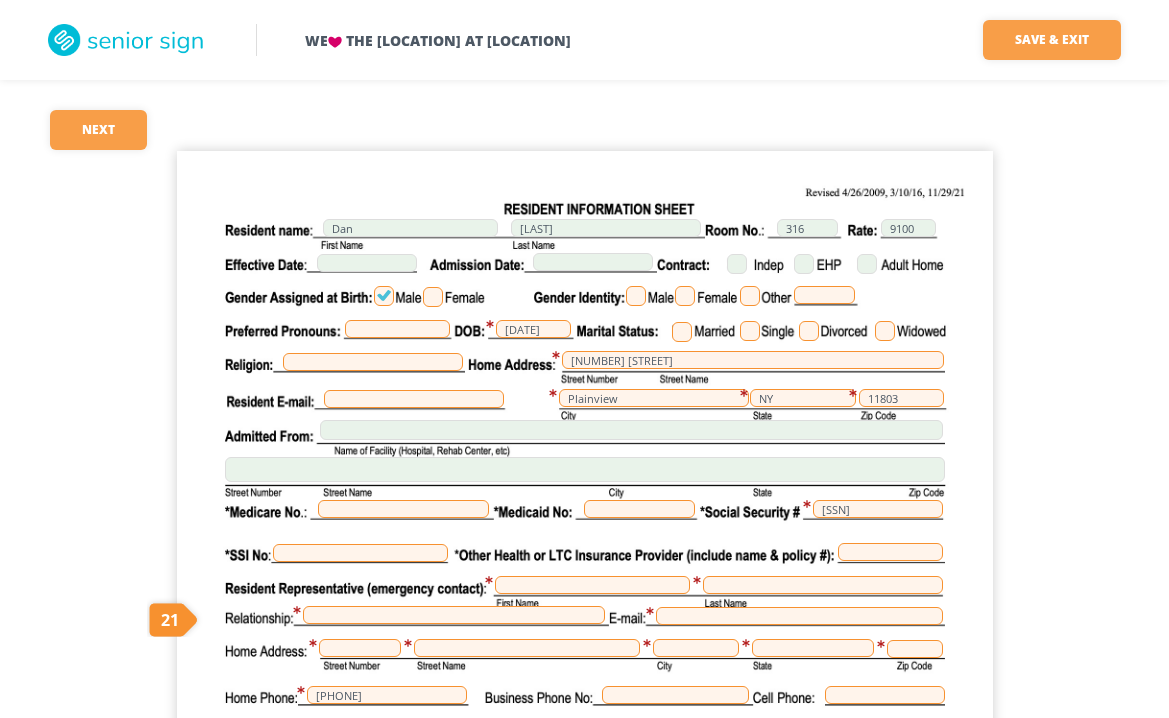 click at bounding box center (636, 296) 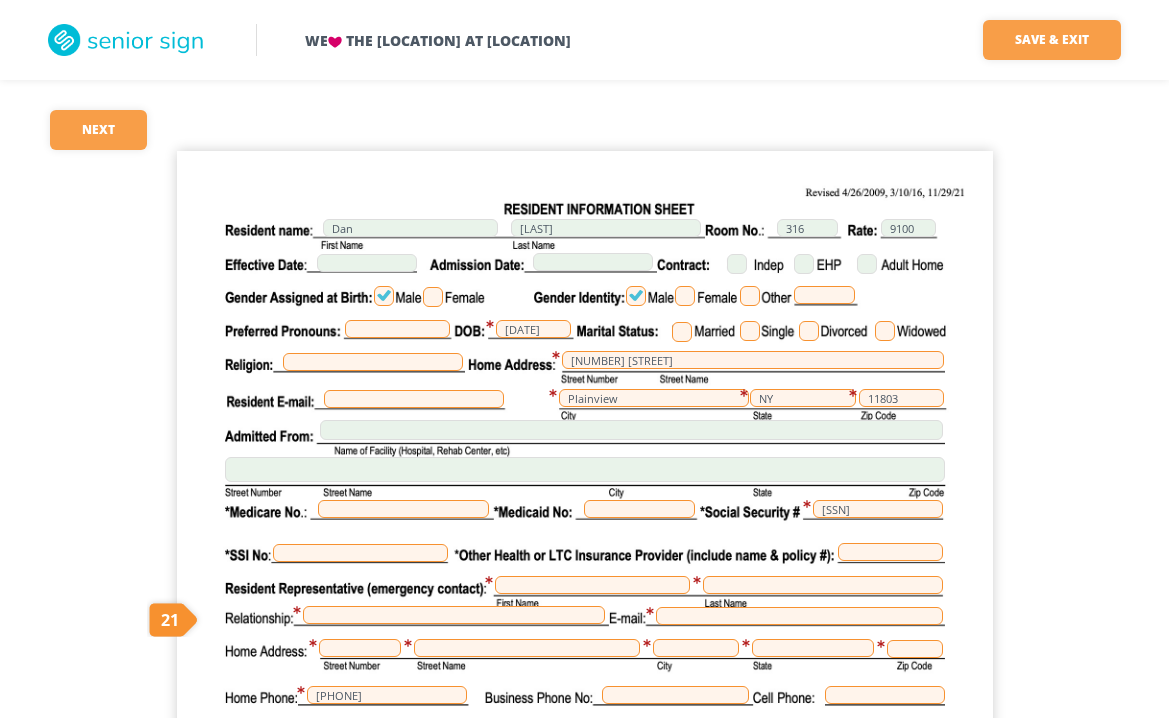 click at bounding box center (682, 332) 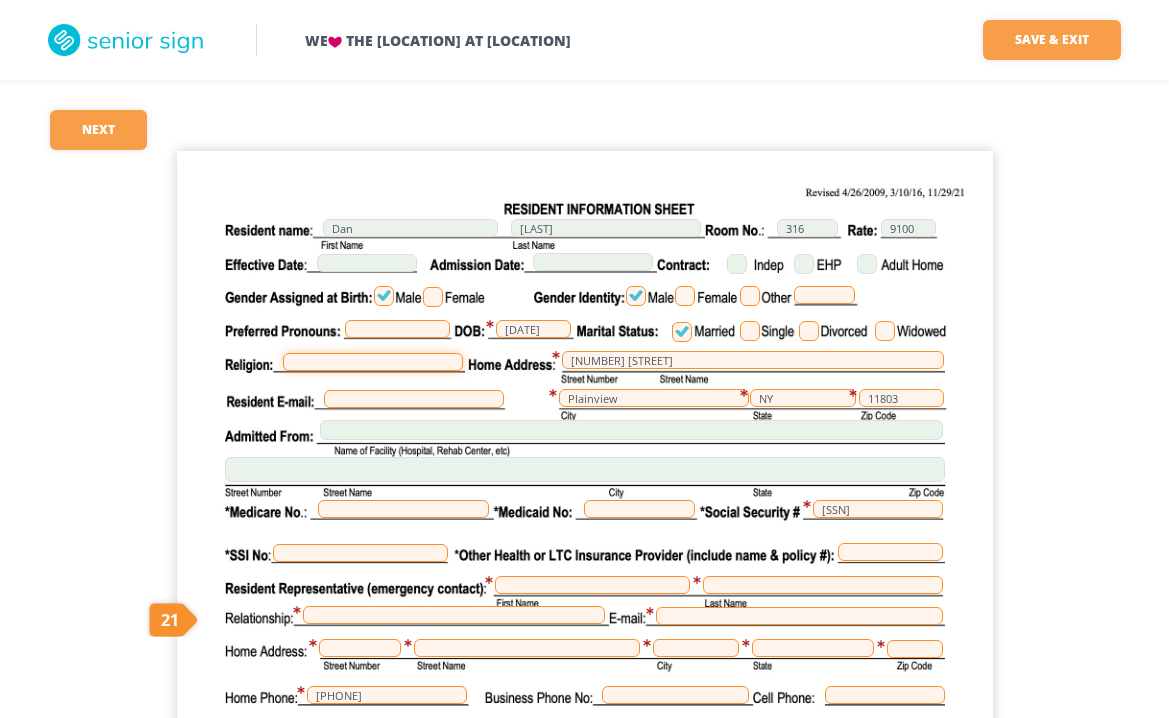 click at bounding box center (373, 362) 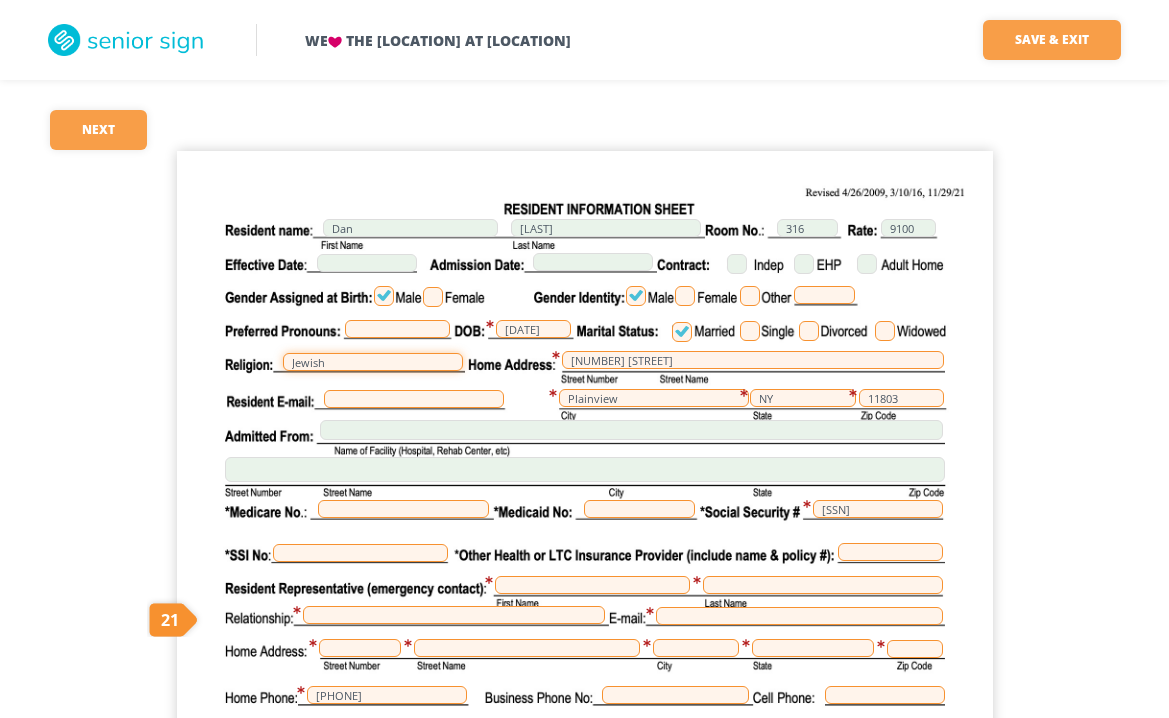 type on "Jewish" 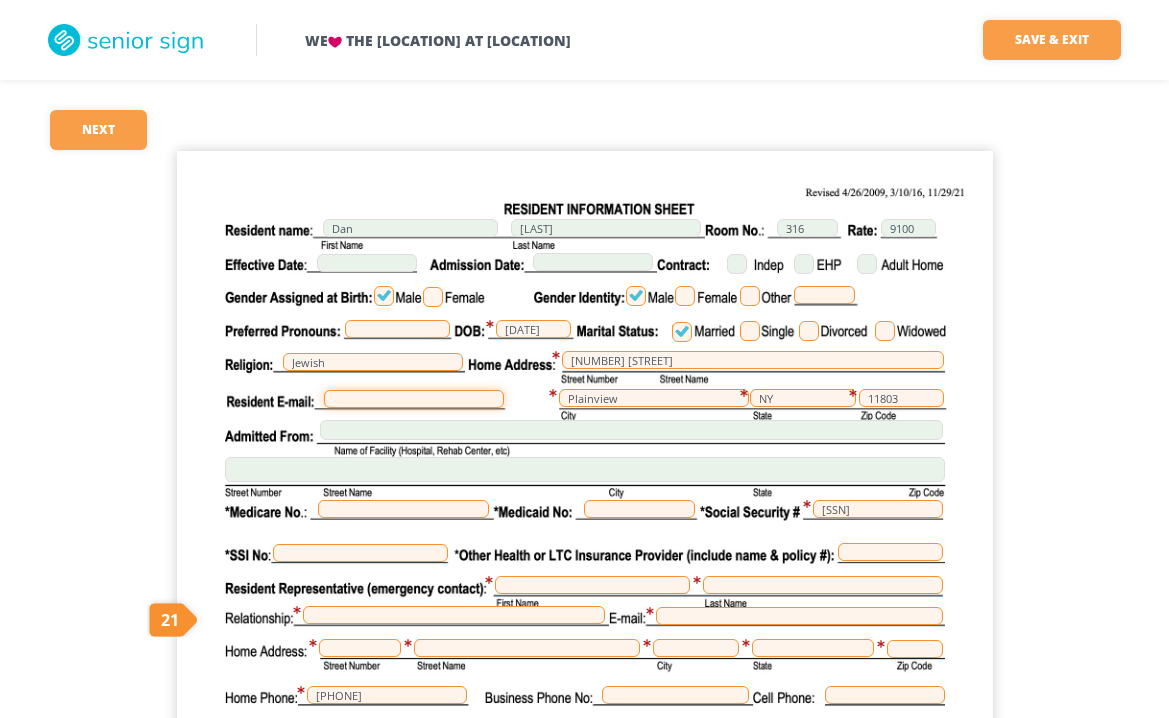click at bounding box center (414, 399) 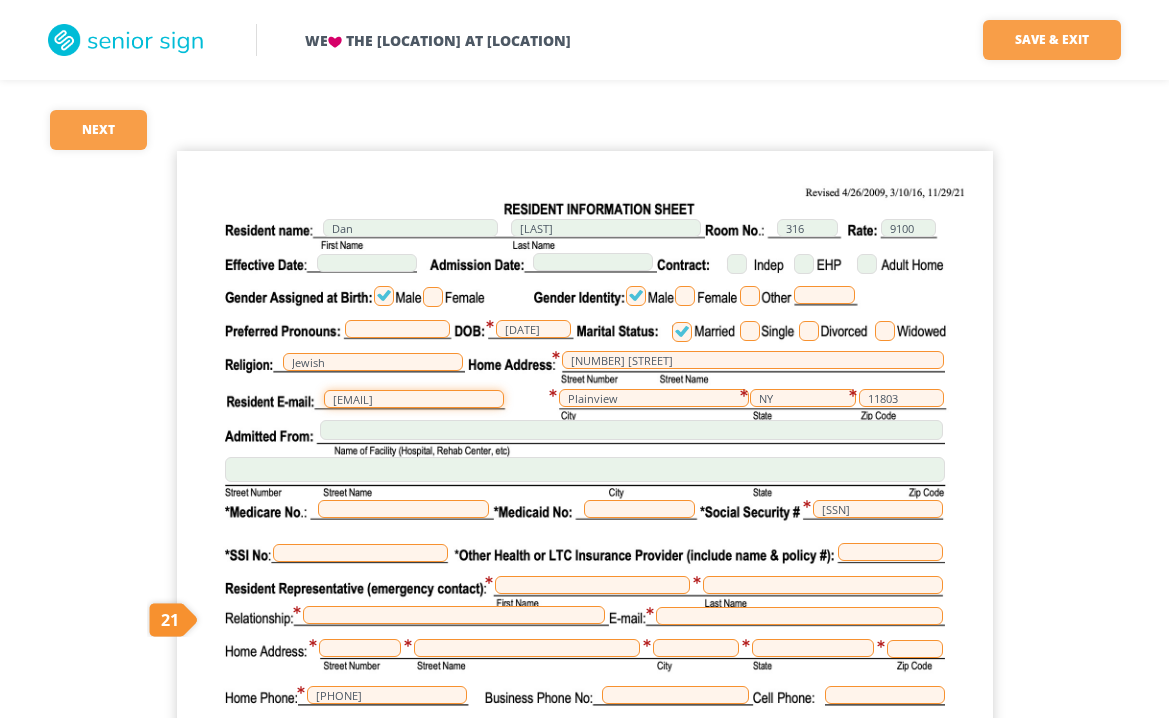 type on "[EMAIL]" 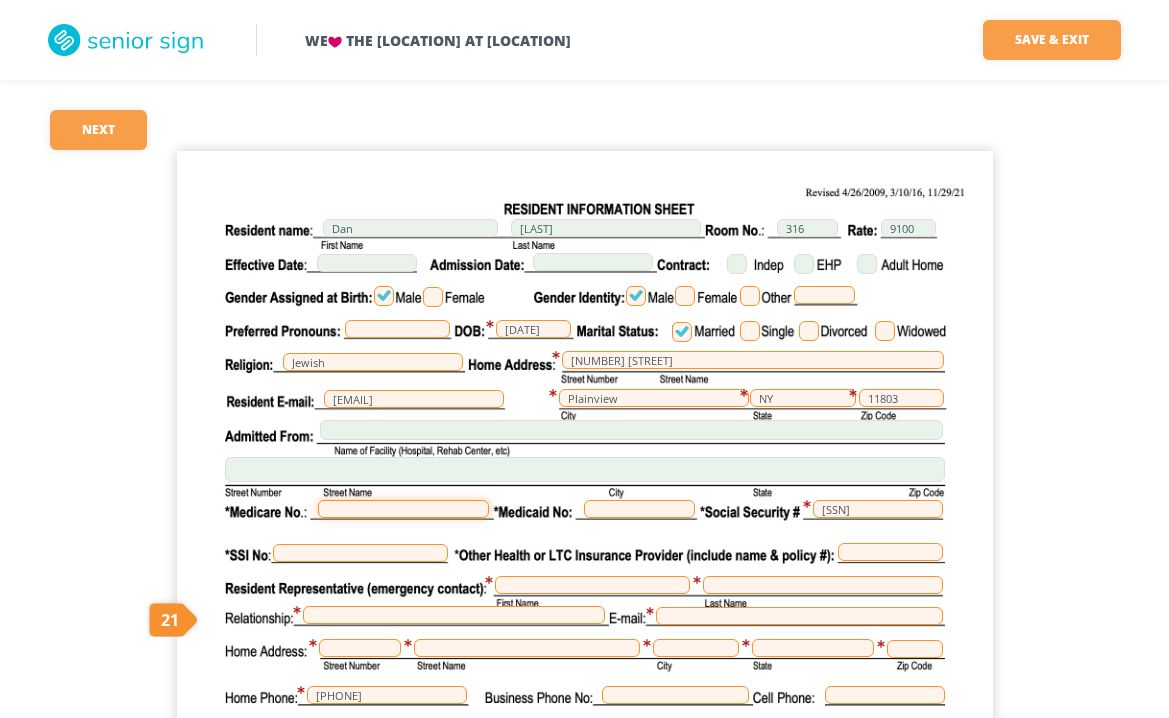 click at bounding box center (403, 509) 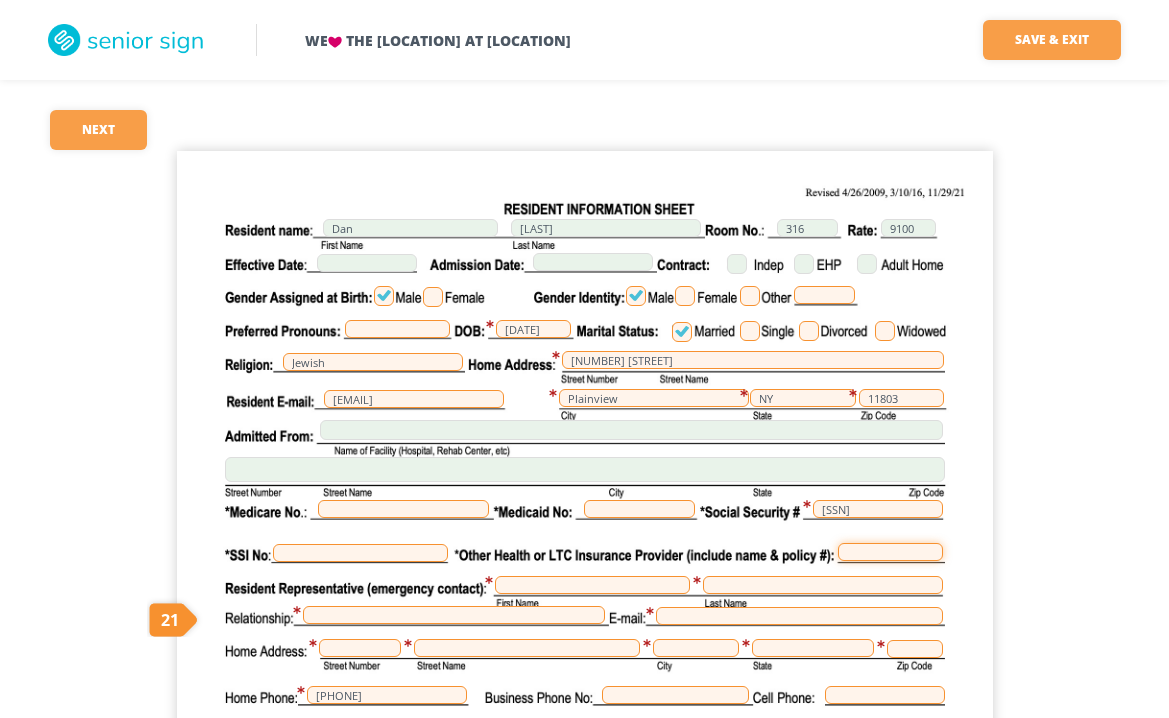 click at bounding box center [890, 552] 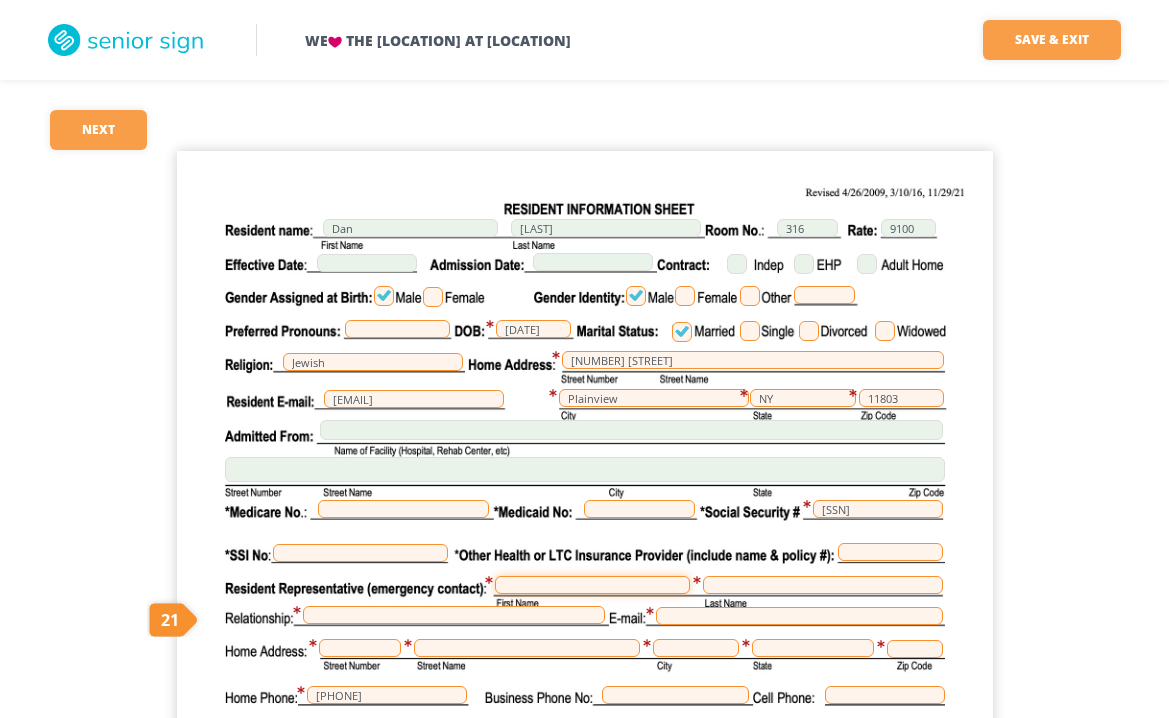 click at bounding box center (592, 585) 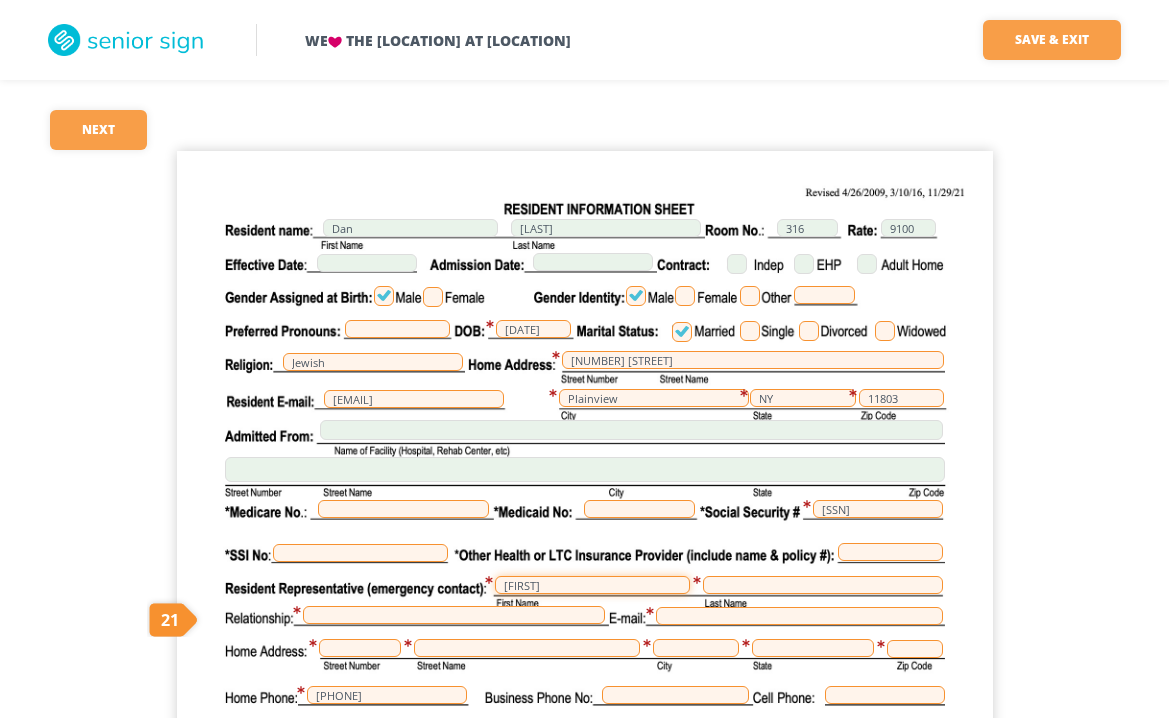 type on "[FIRST]" 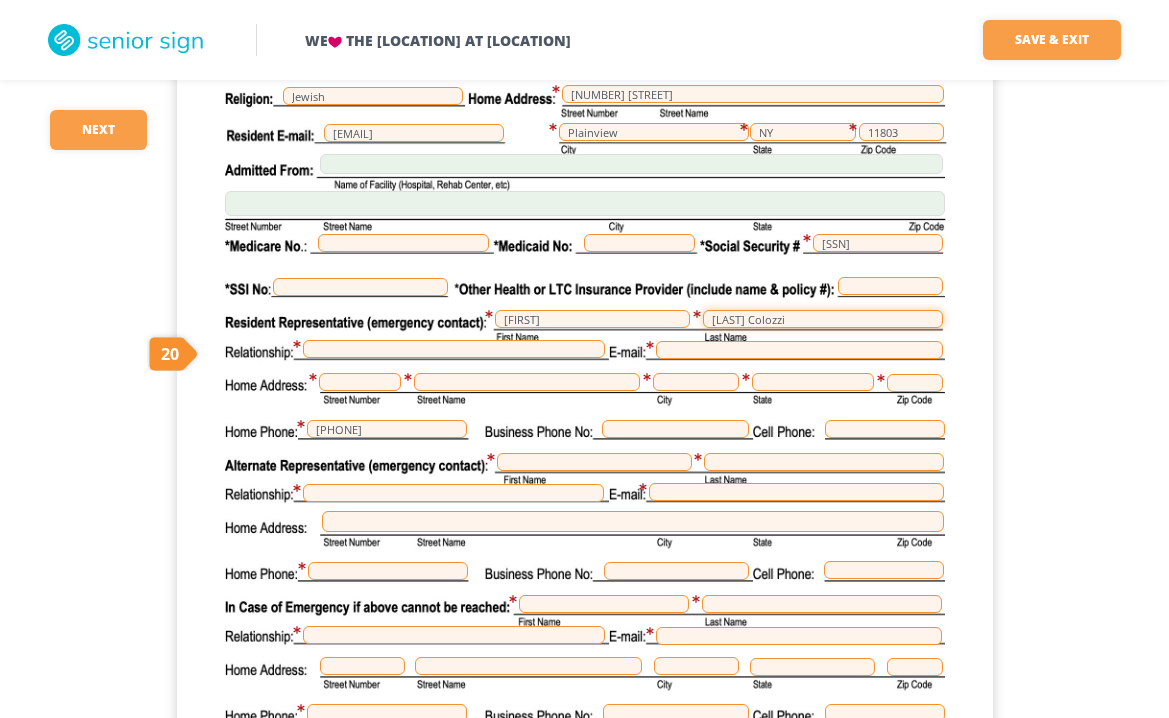 scroll, scrollTop: 265, scrollLeft: 0, axis: vertical 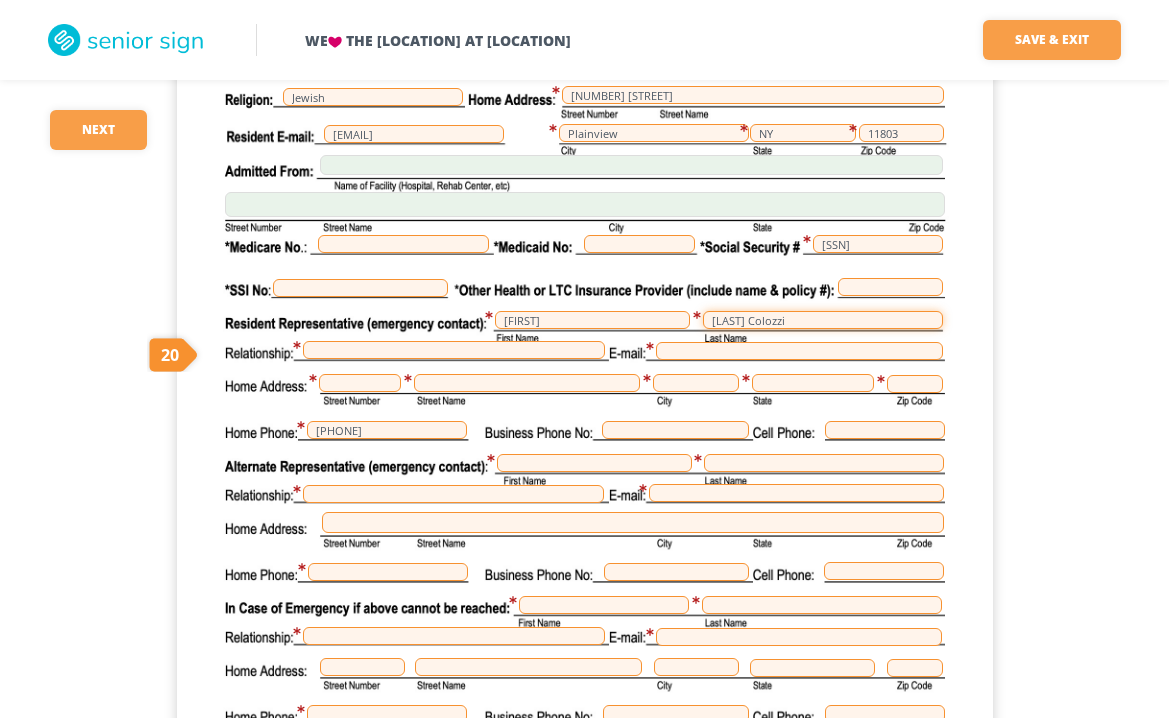 type on "[LAST] Colozzi" 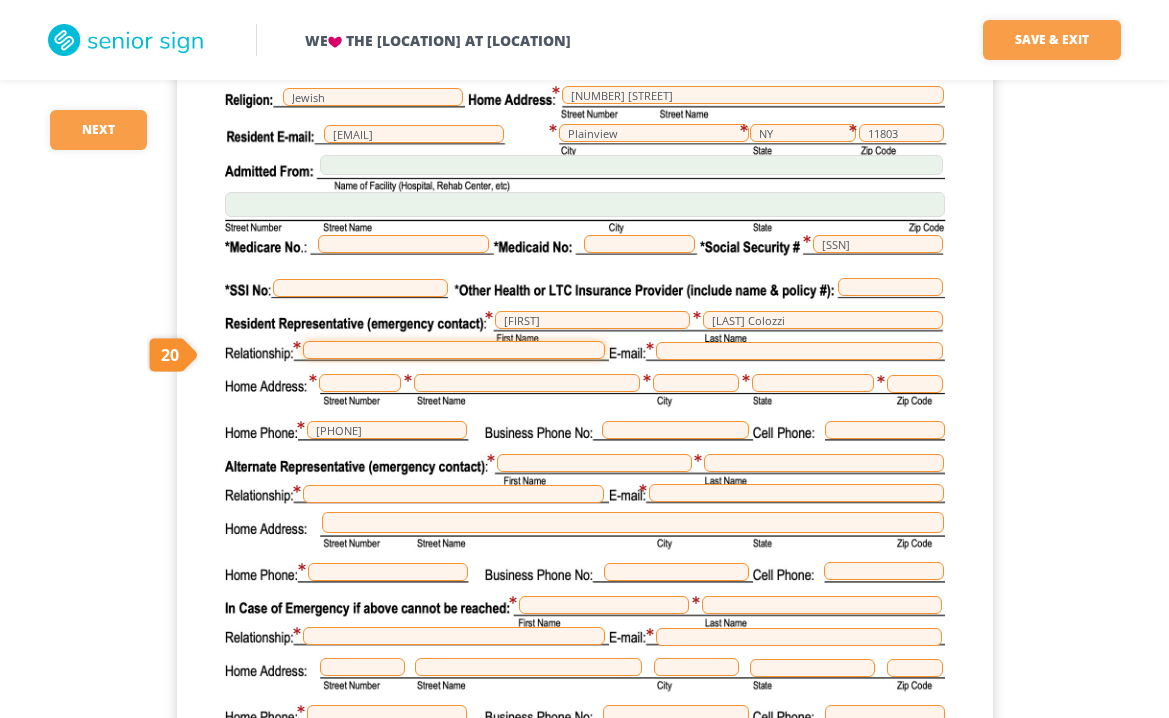click at bounding box center [454, 350] 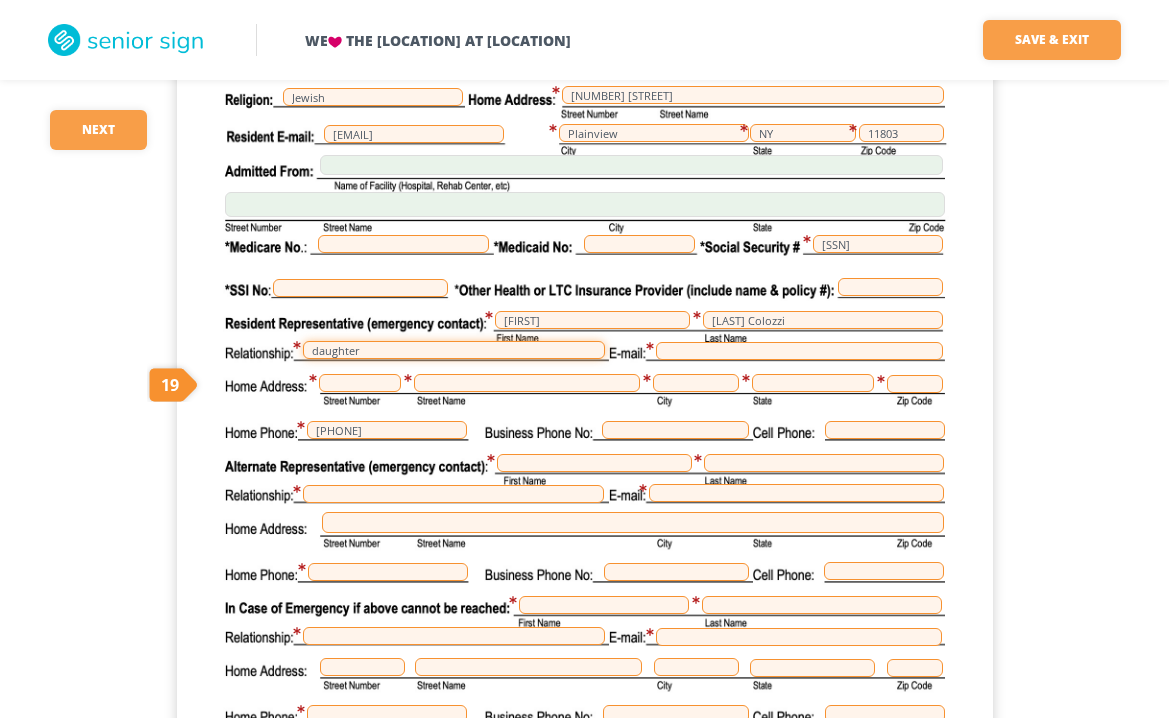 type on "daughter" 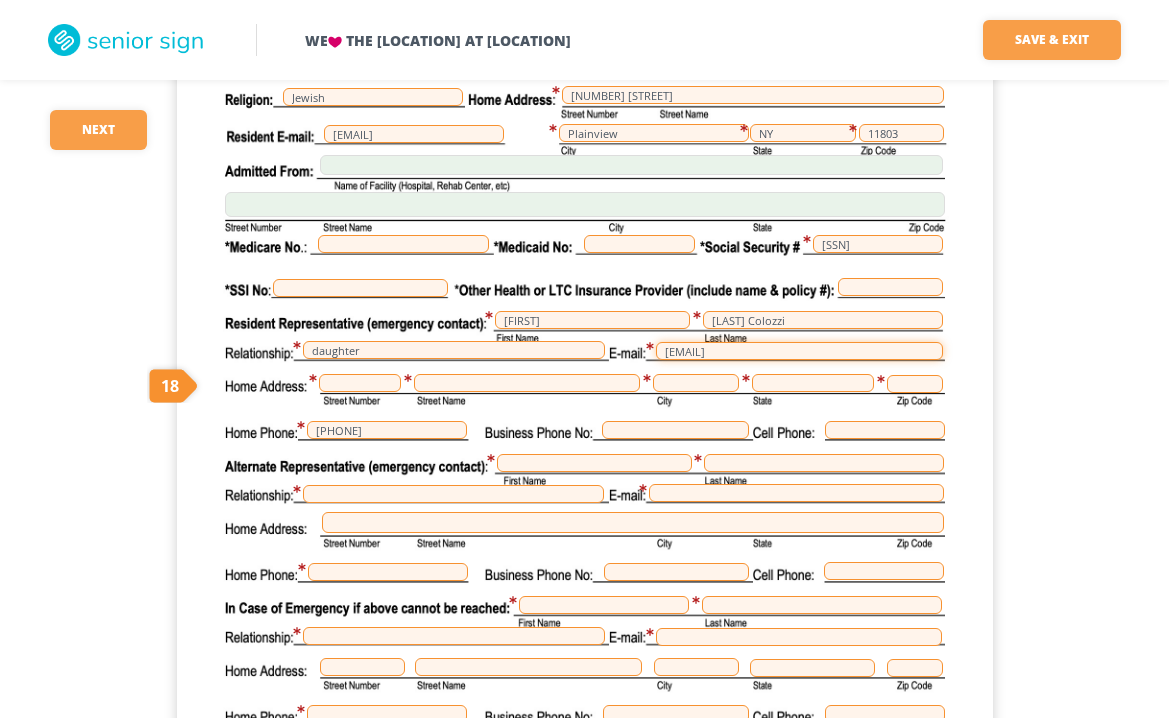type on "[EMAIL]" 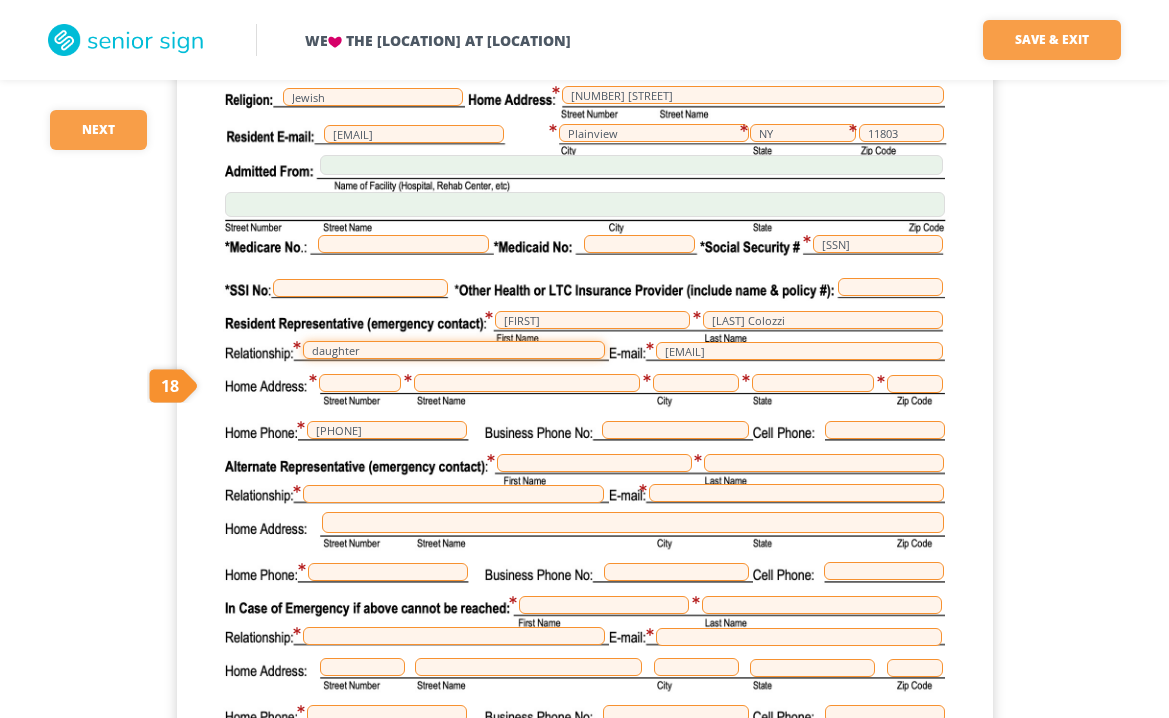 click on "daughter" at bounding box center (454, 350) 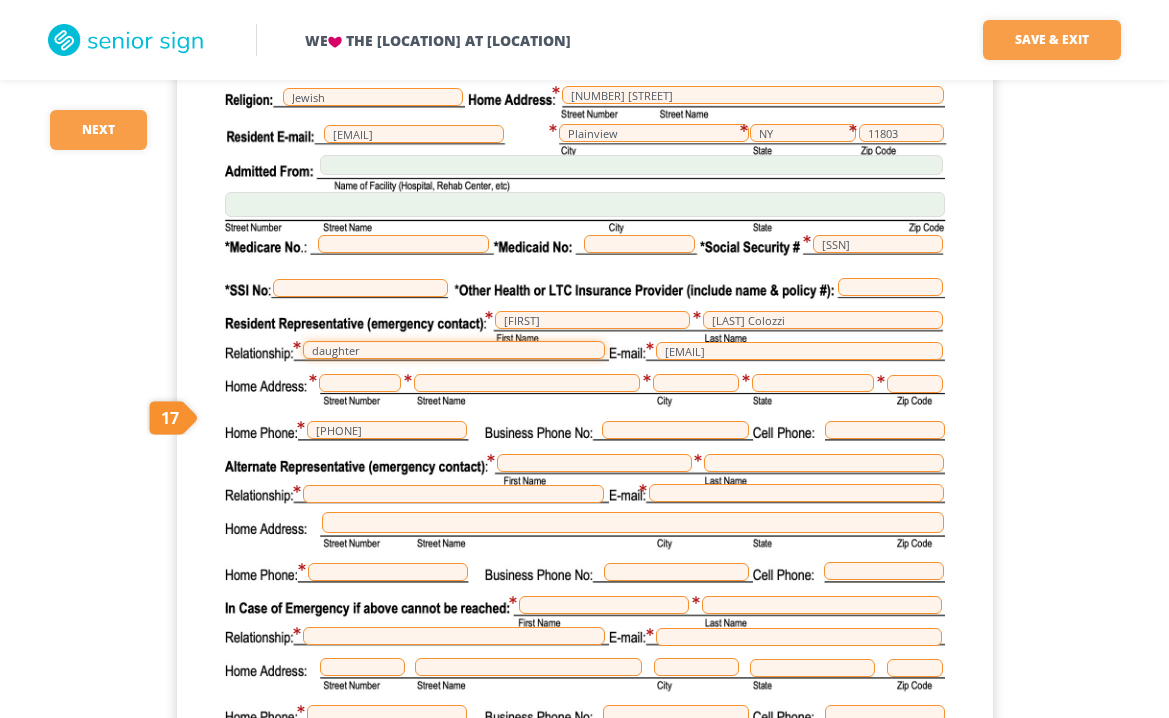 click on "daughter" at bounding box center (454, 350) 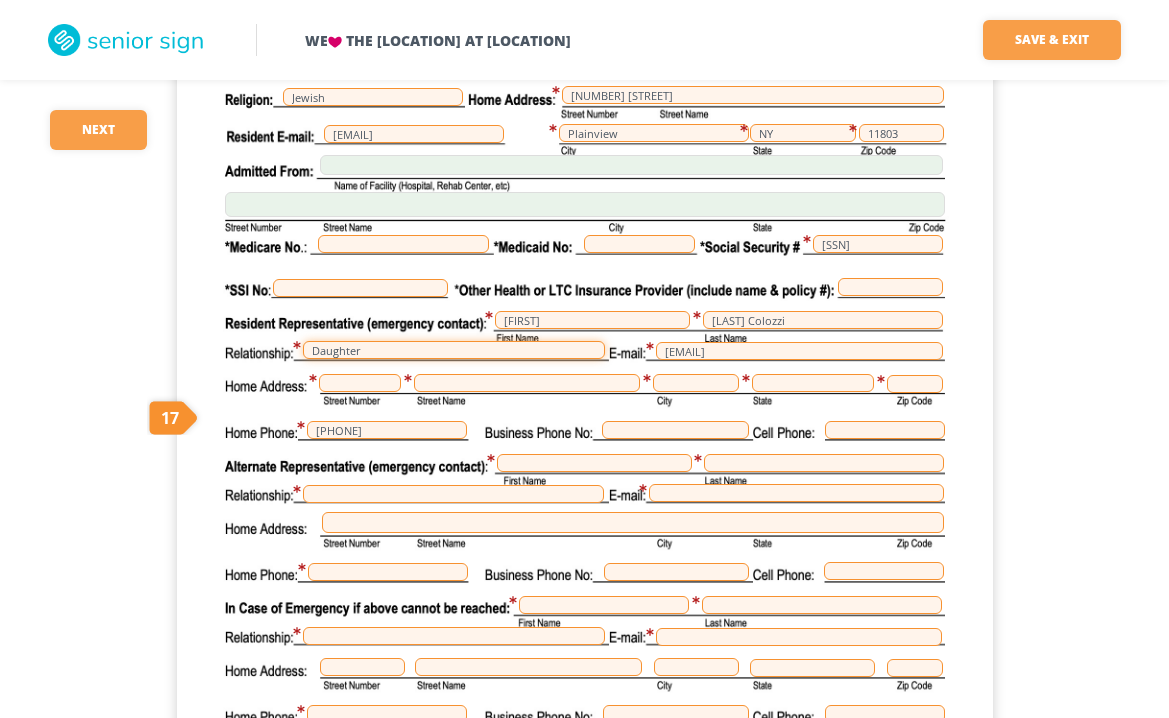 type on "Daughter" 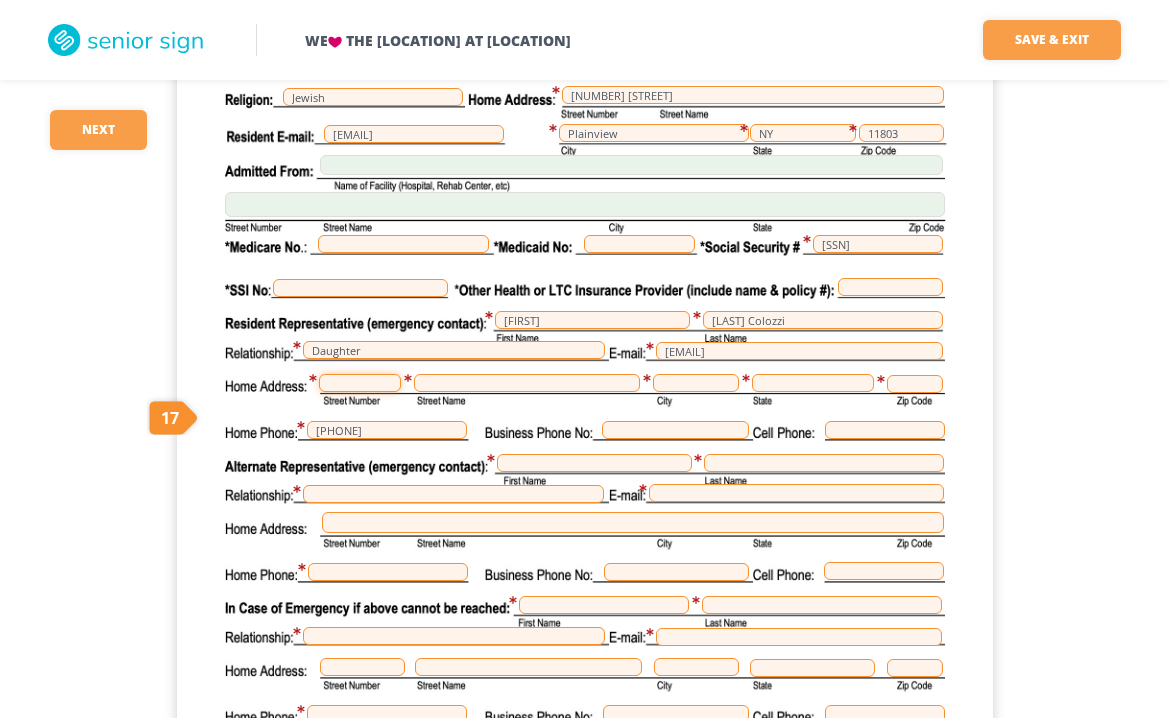 click at bounding box center [360, 383] 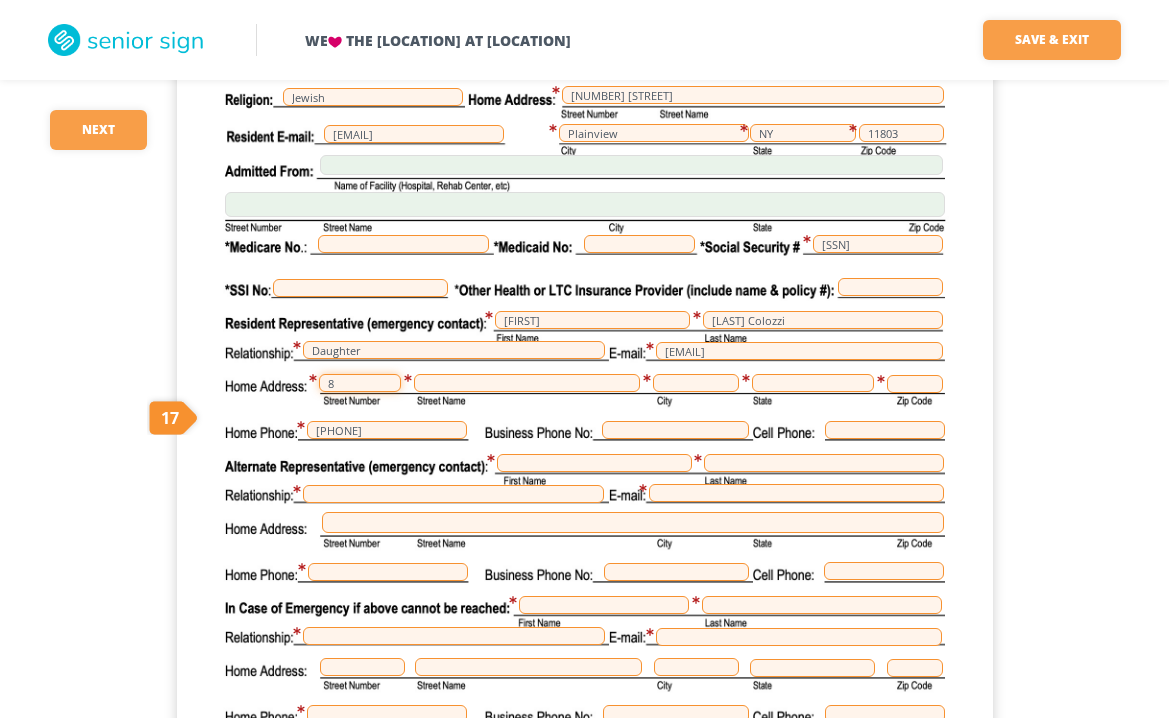 type on "8" 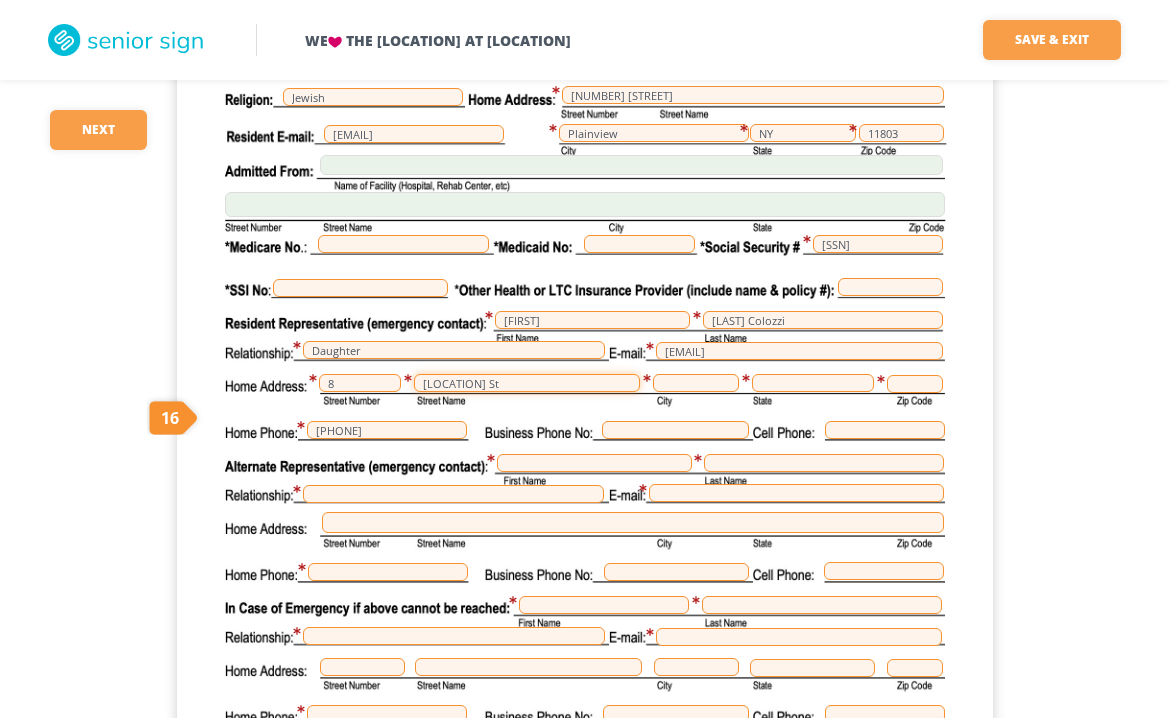 type on "[LOCATION] St" 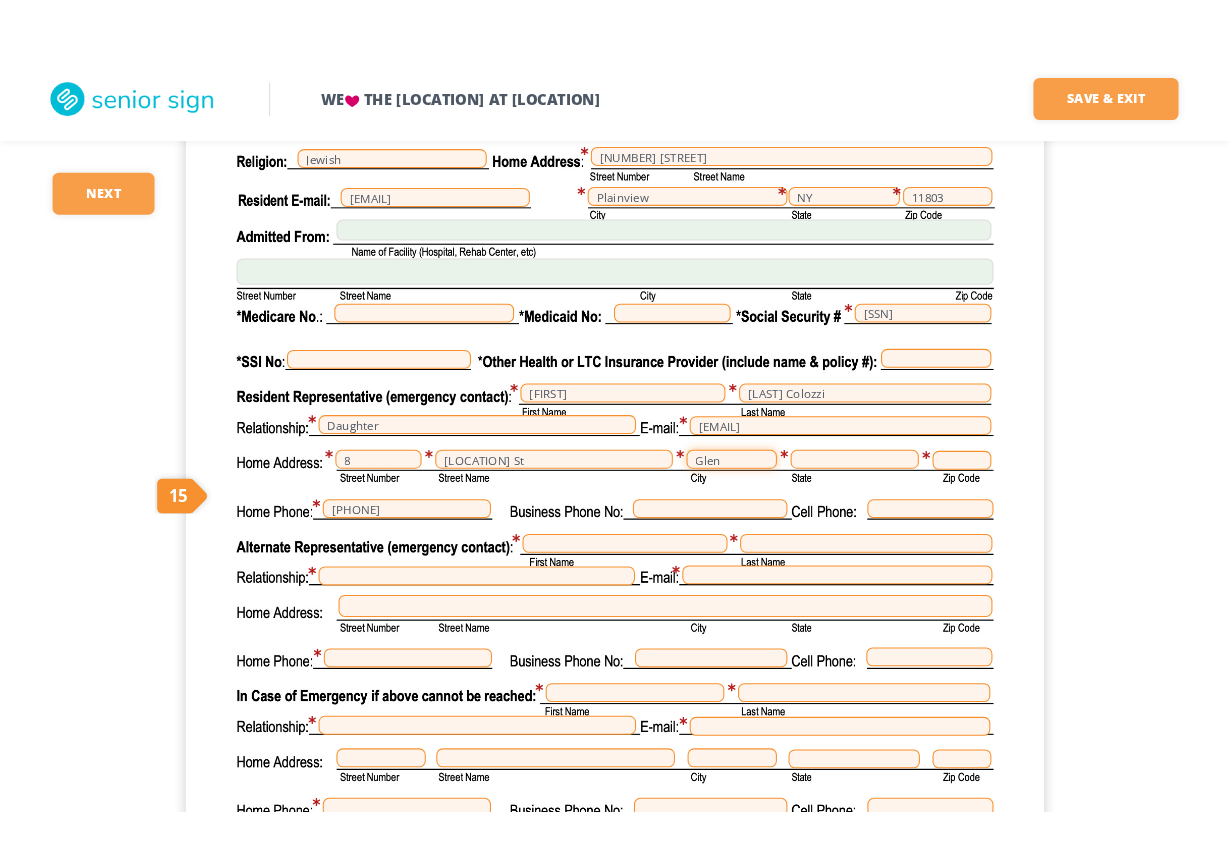 scroll, scrollTop: 265, scrollLeft: 0, axis: vertical 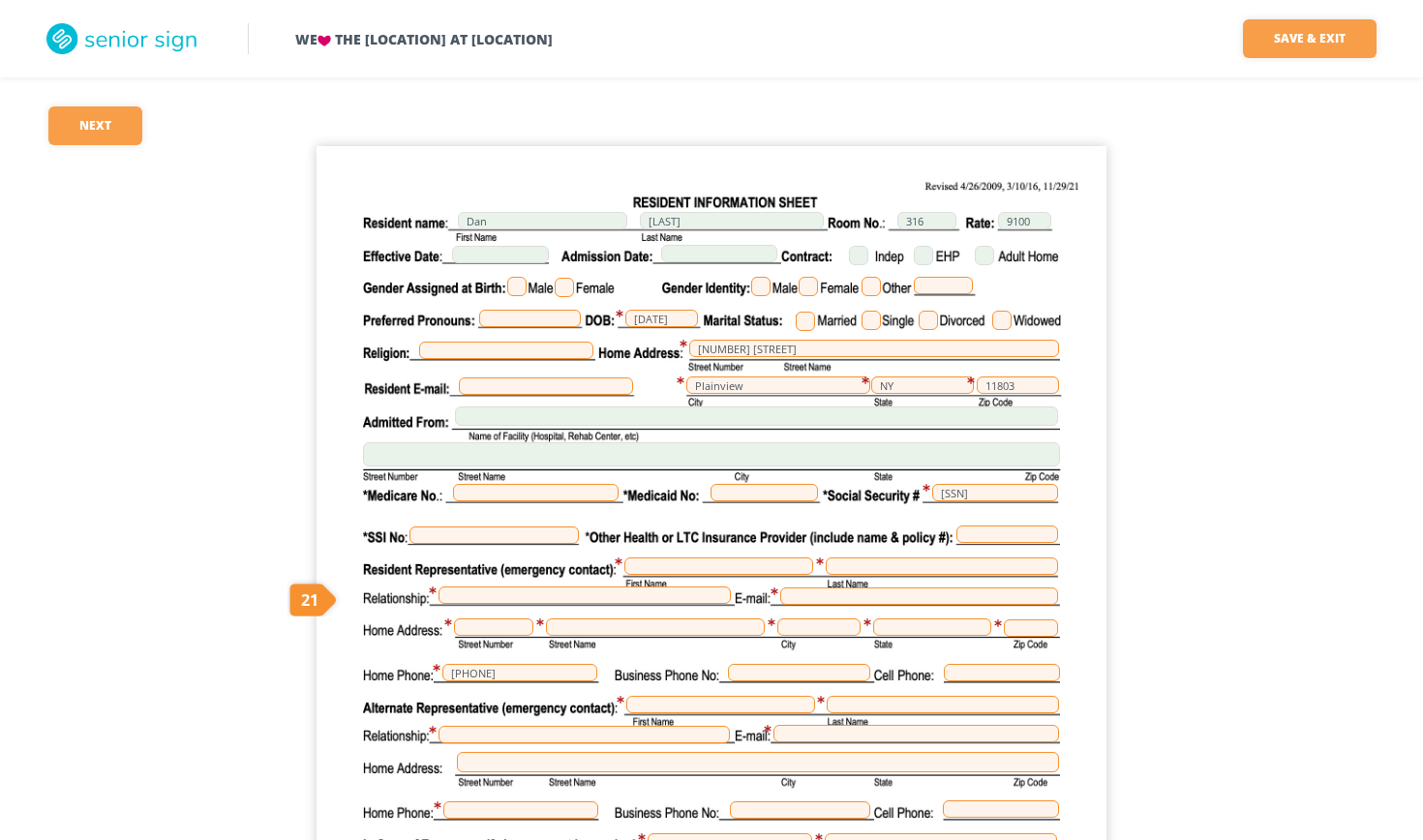 click at bounding box center (517, 286) 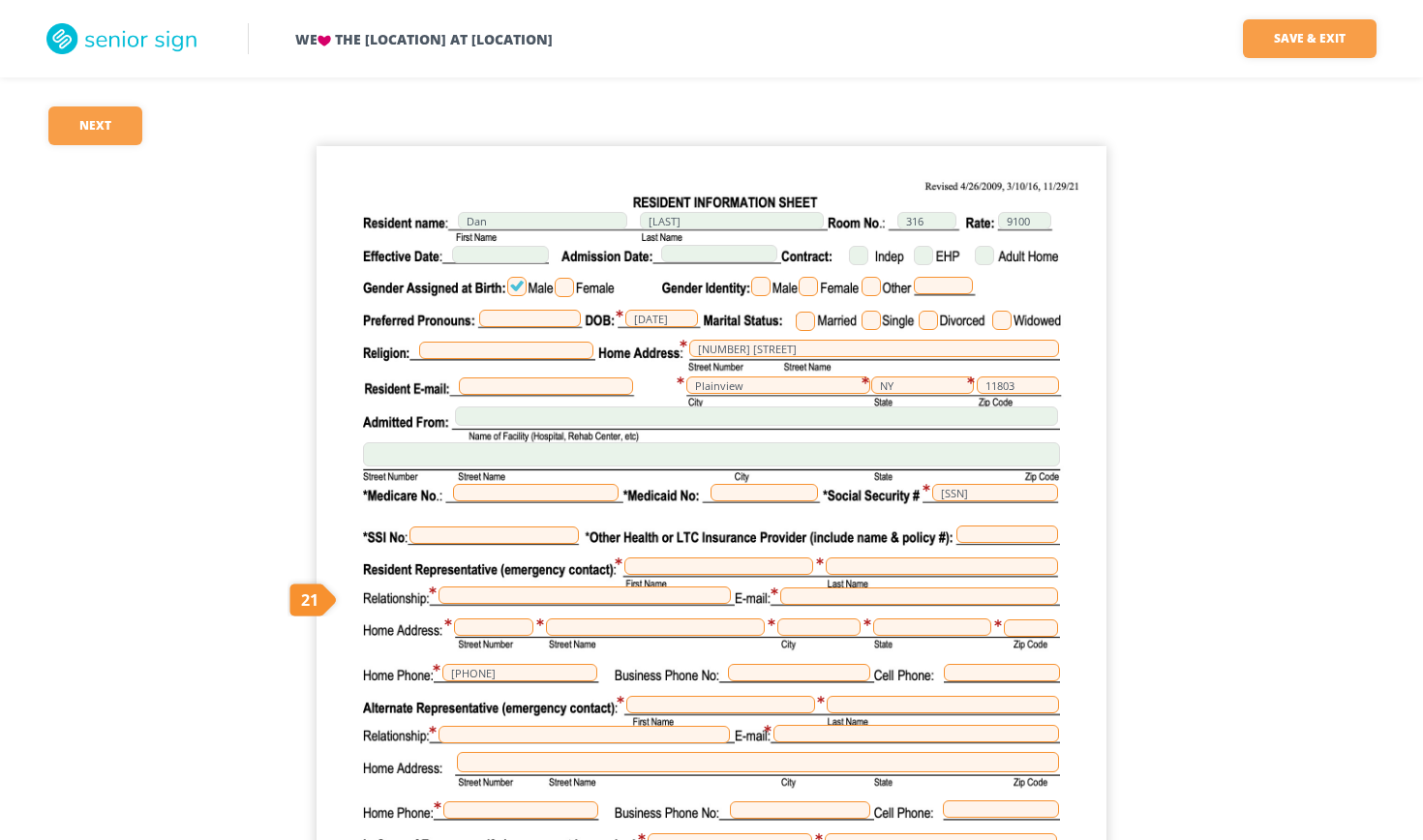 click at bounding box center [761, 286] 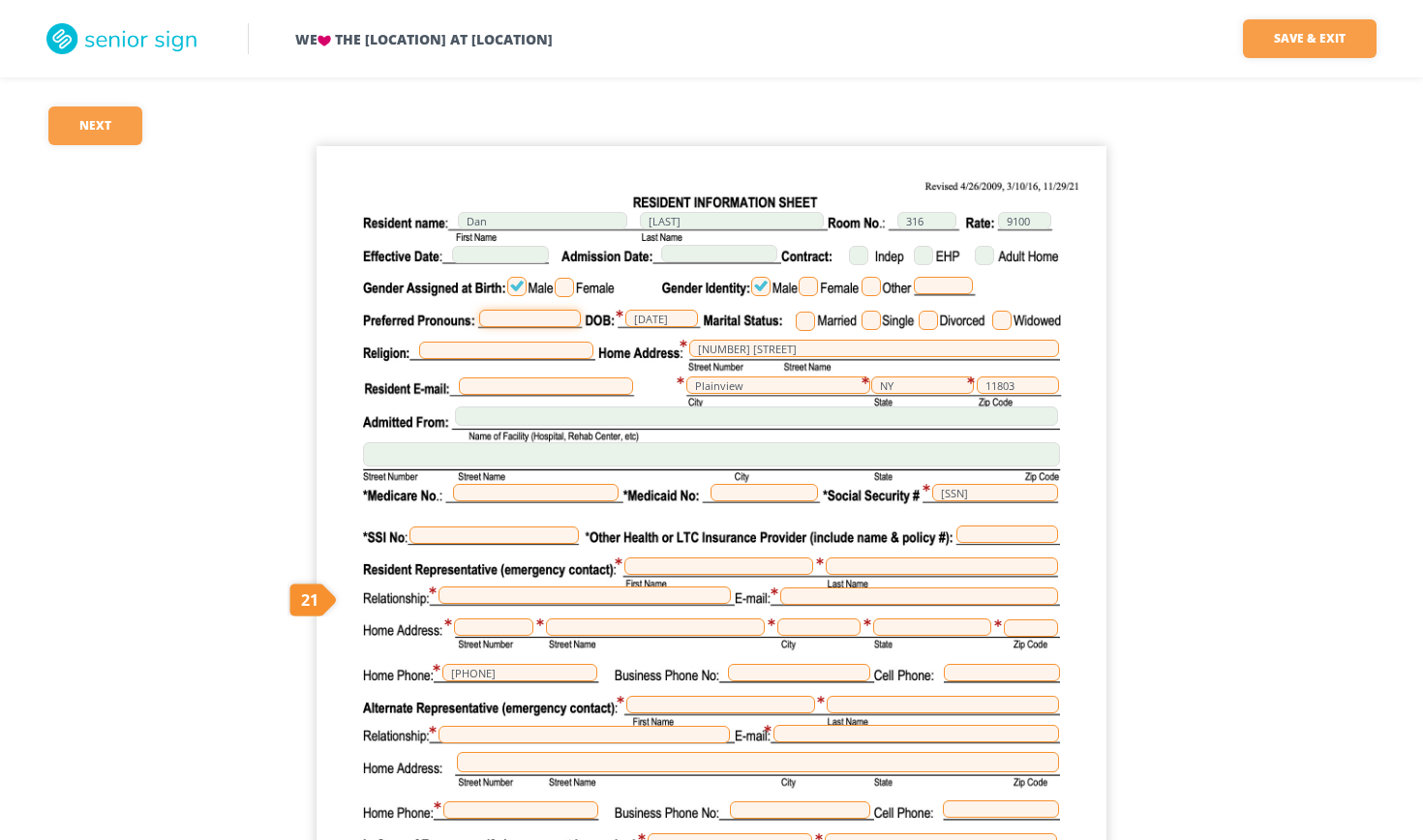 click at bounding box center [530, 318] 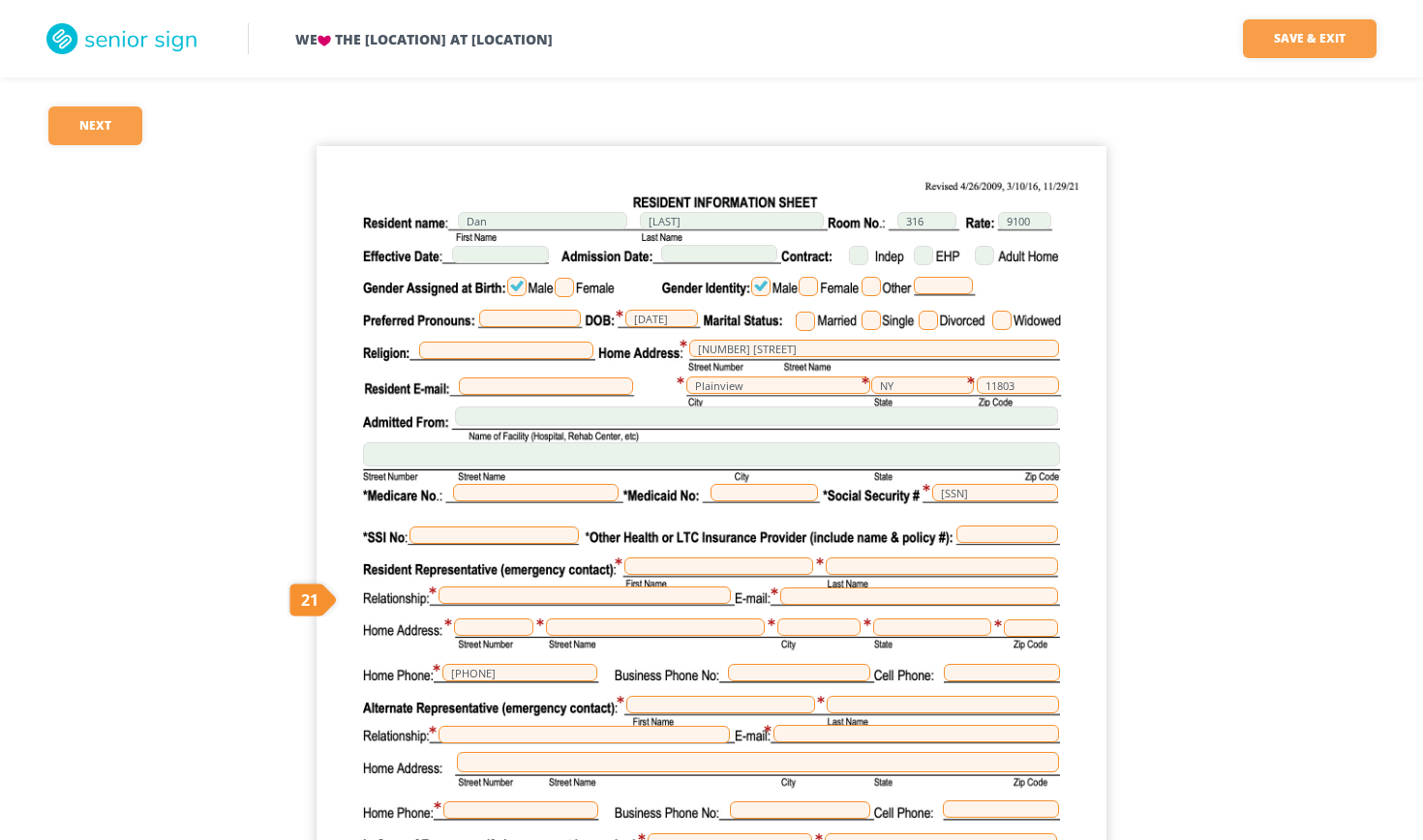 click at bounding box center (805, 321) 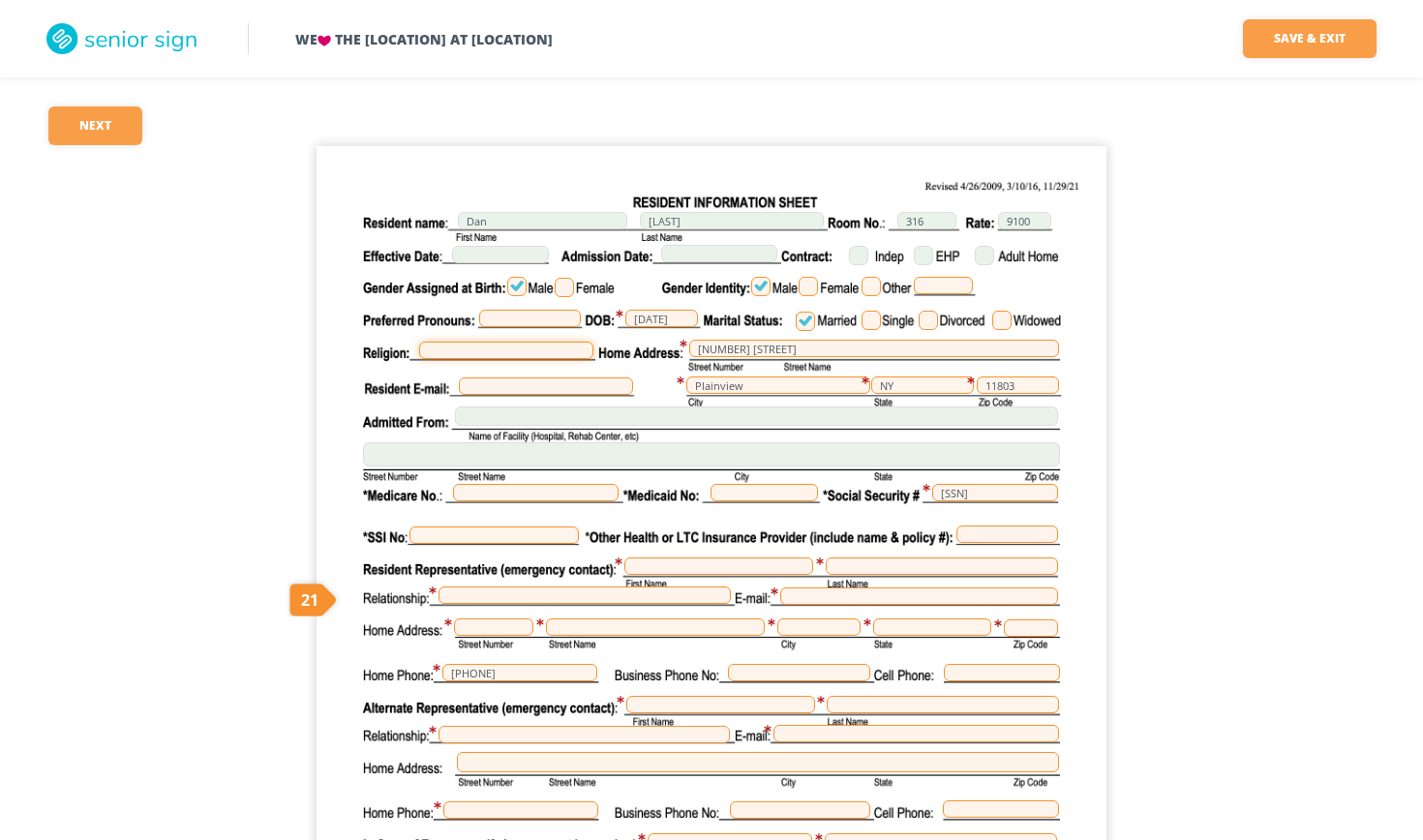 click at bounding box center [506, 350] 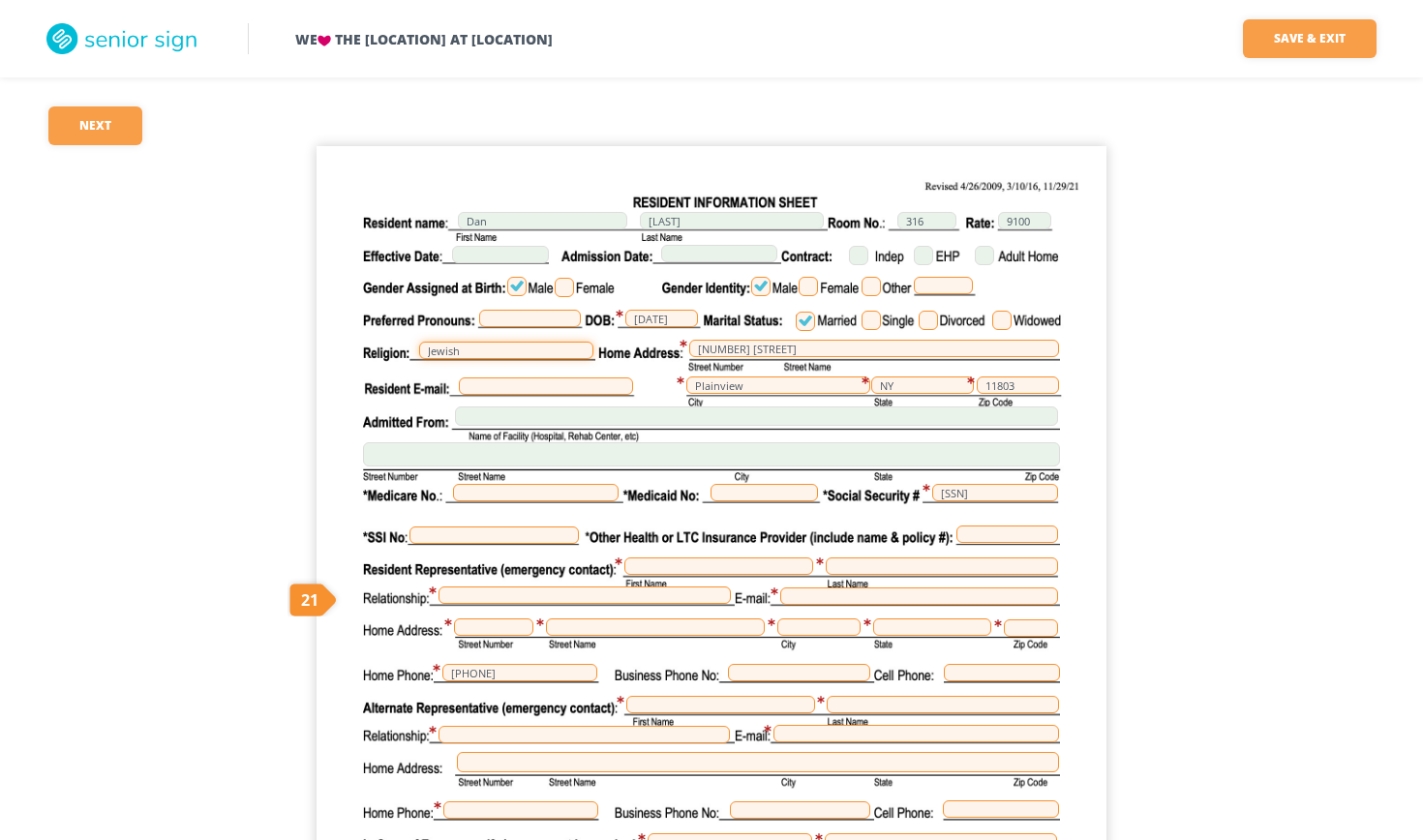 type on "Jewish" 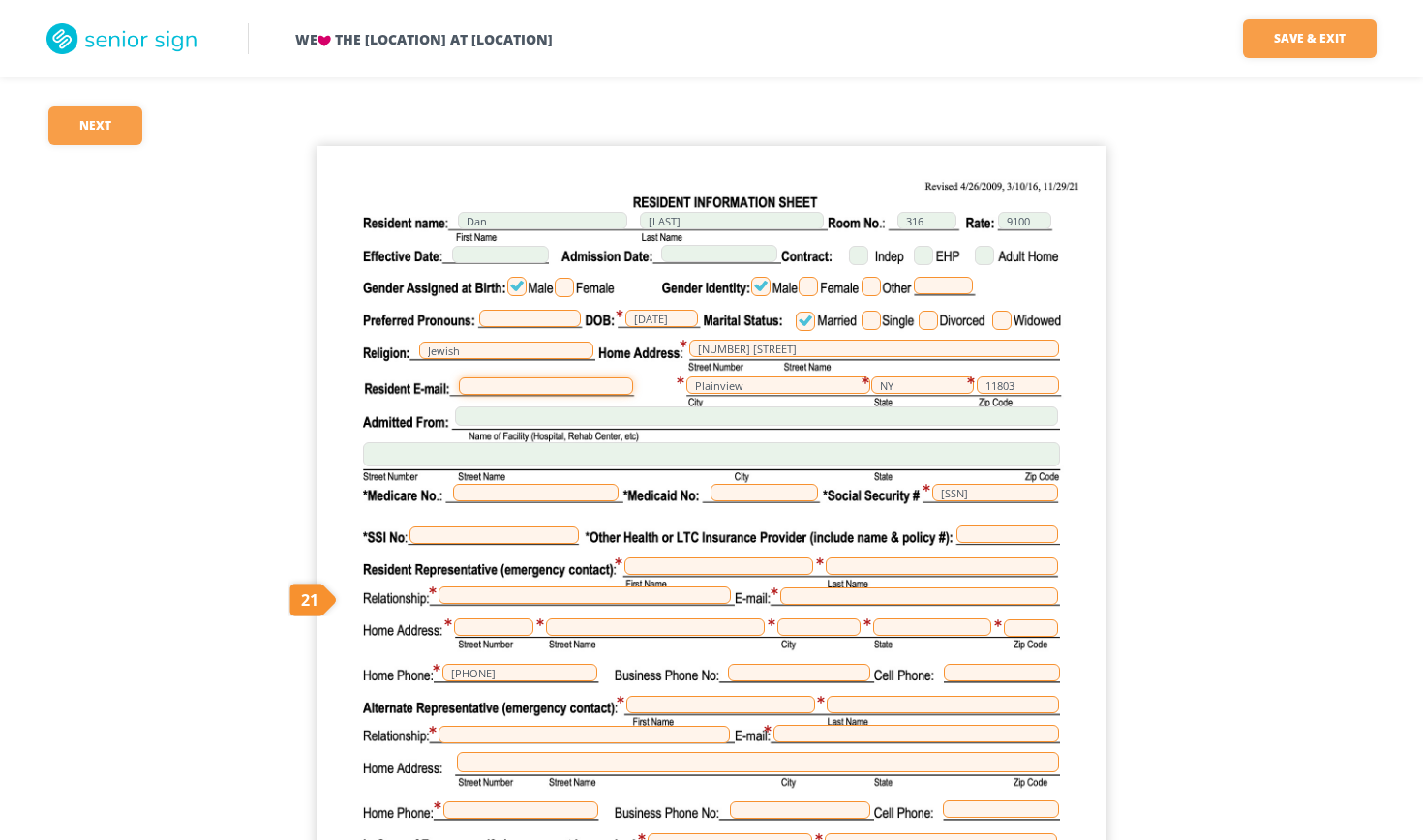 click at bounding box center (546, 386) 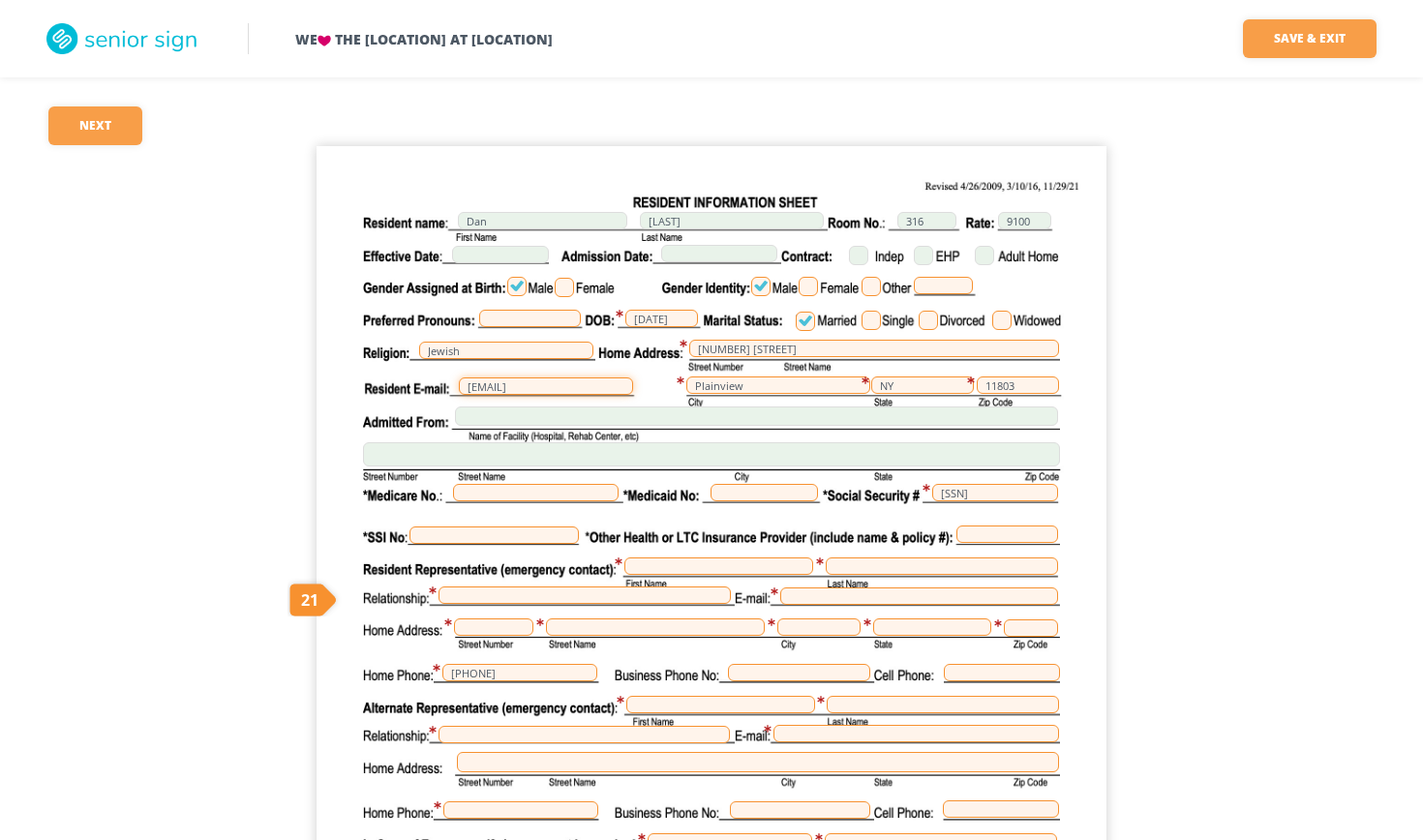 type on "[EMAIL]" 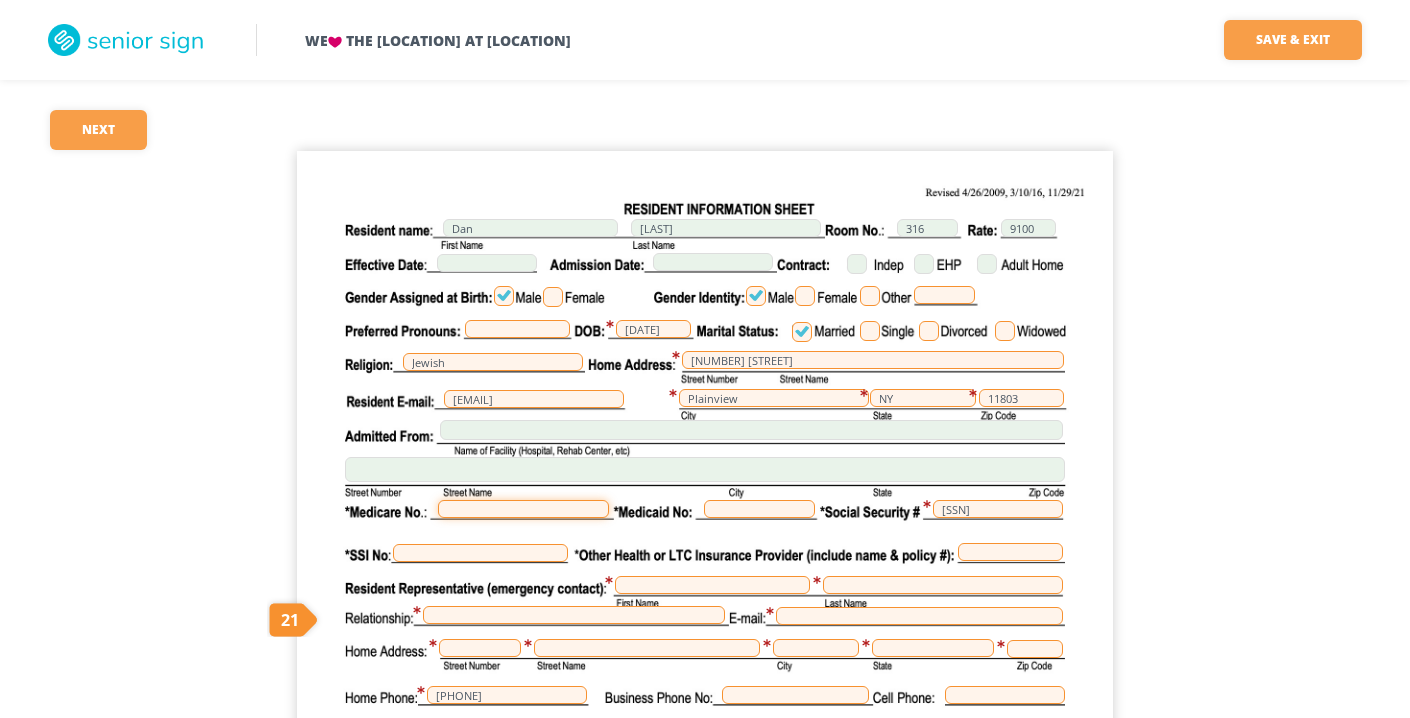 click at bounding box center (523, 509) 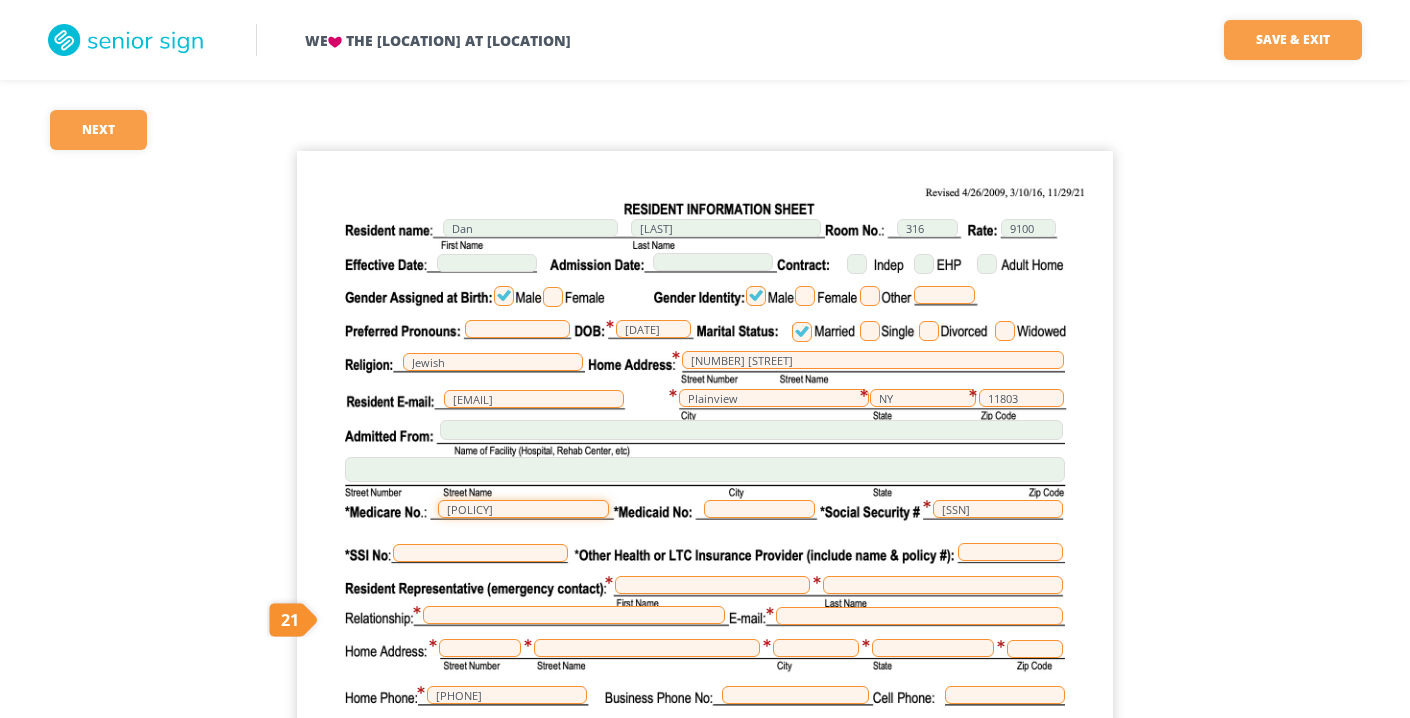 type on "[POLICY]" 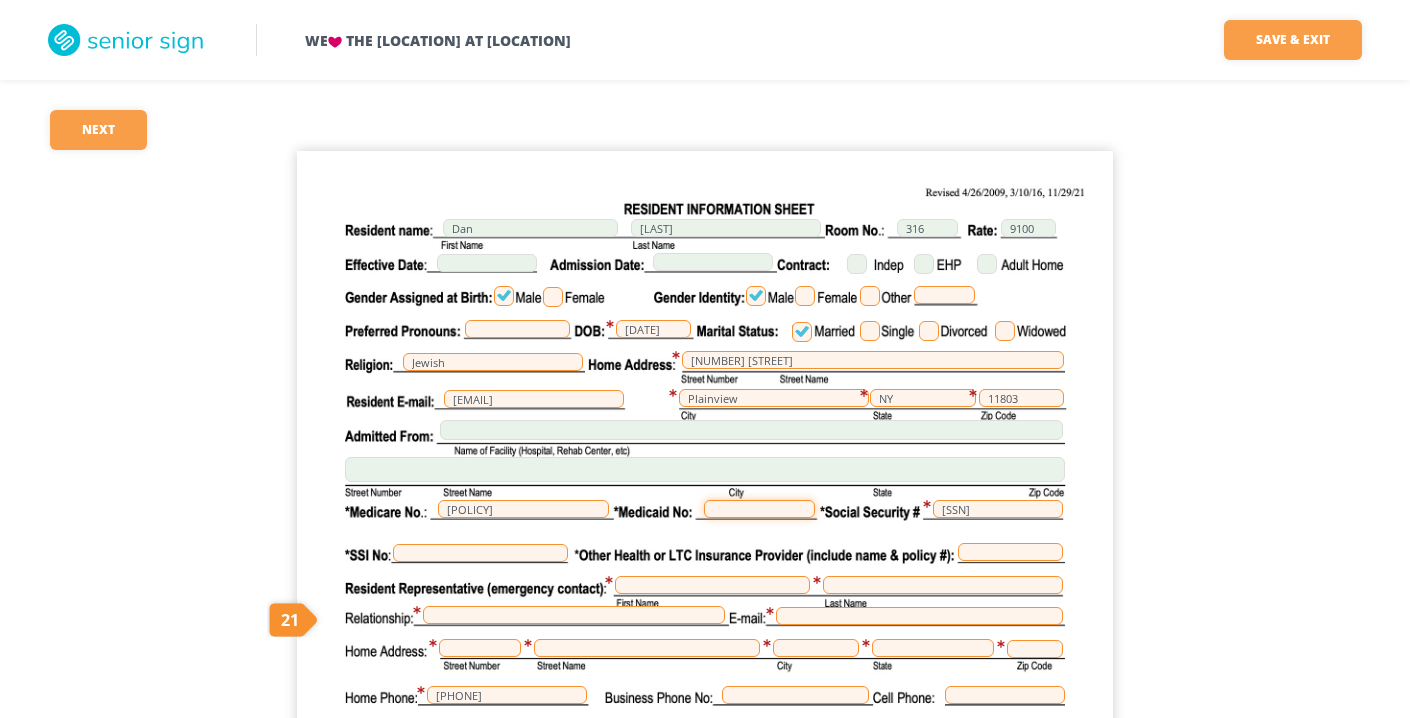 click at bounding box center [759, 509] 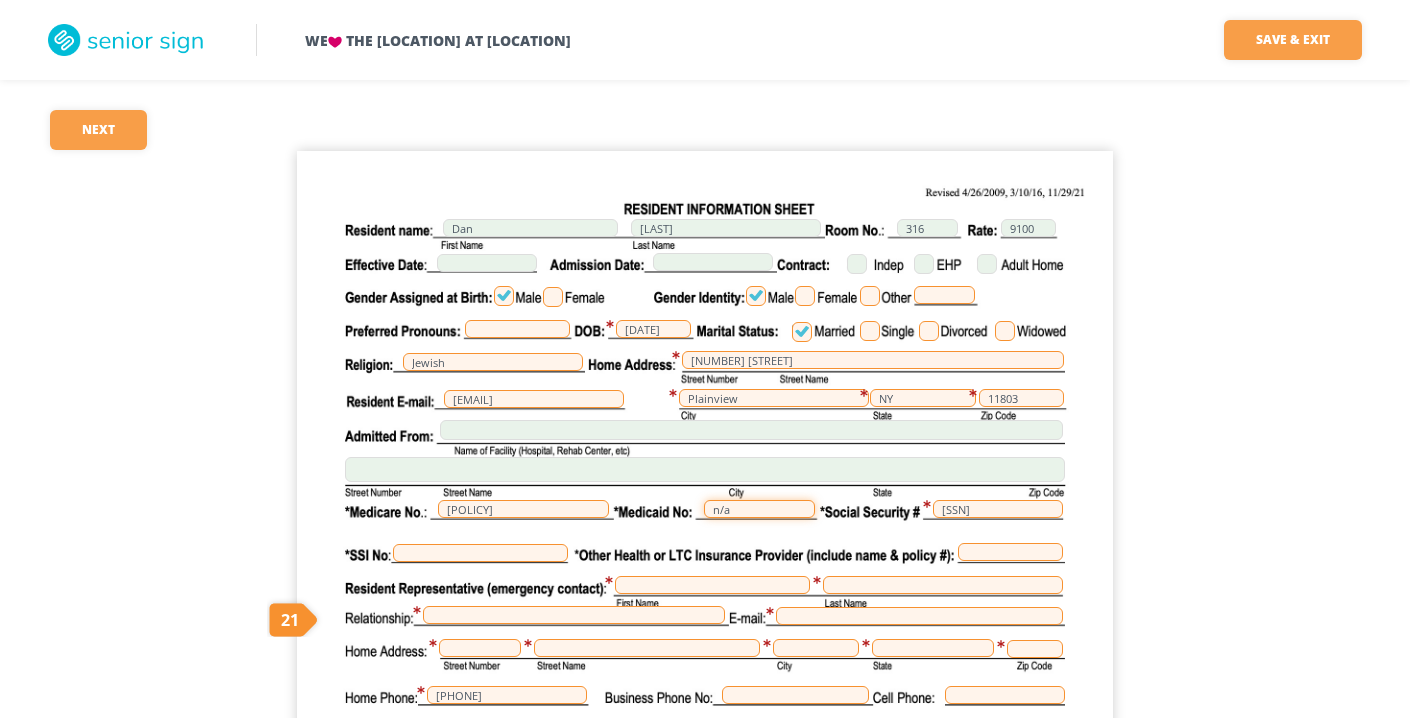 type on "n/a" 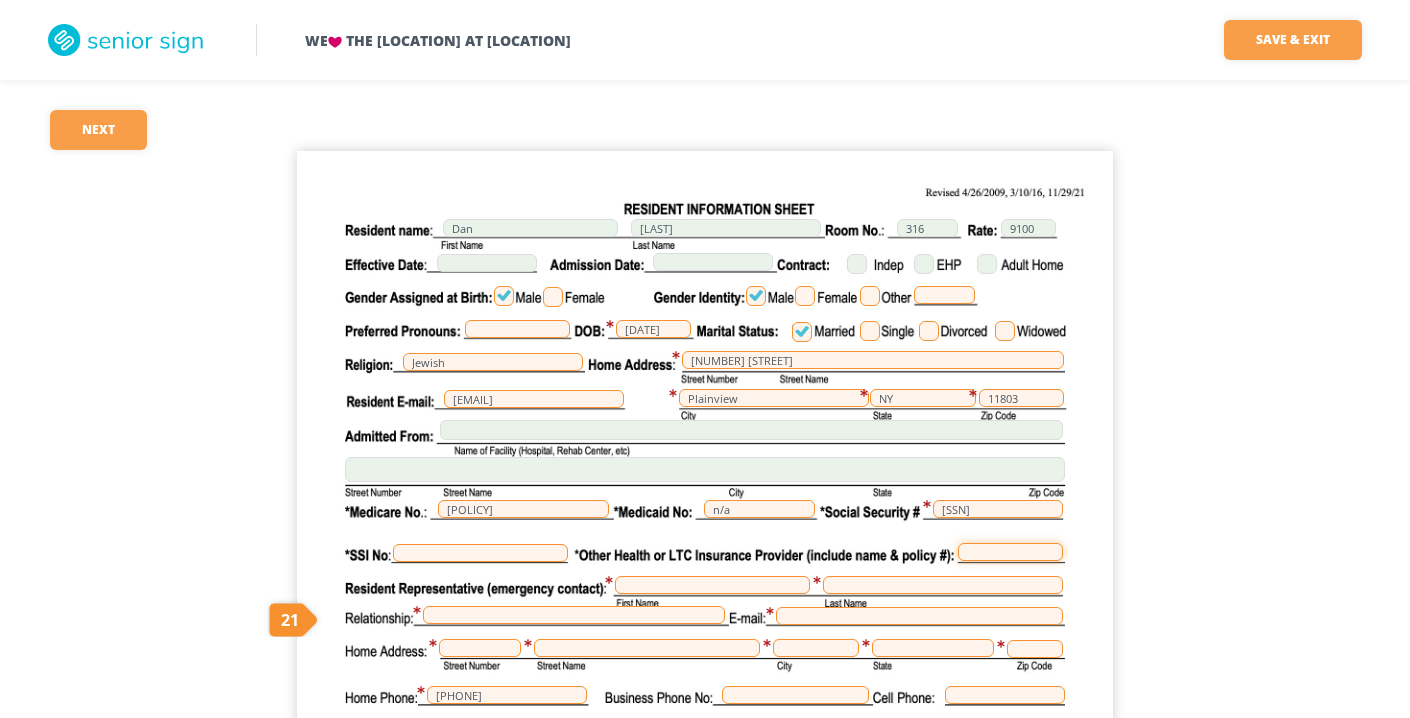 click at bounding box center [1010, 552] 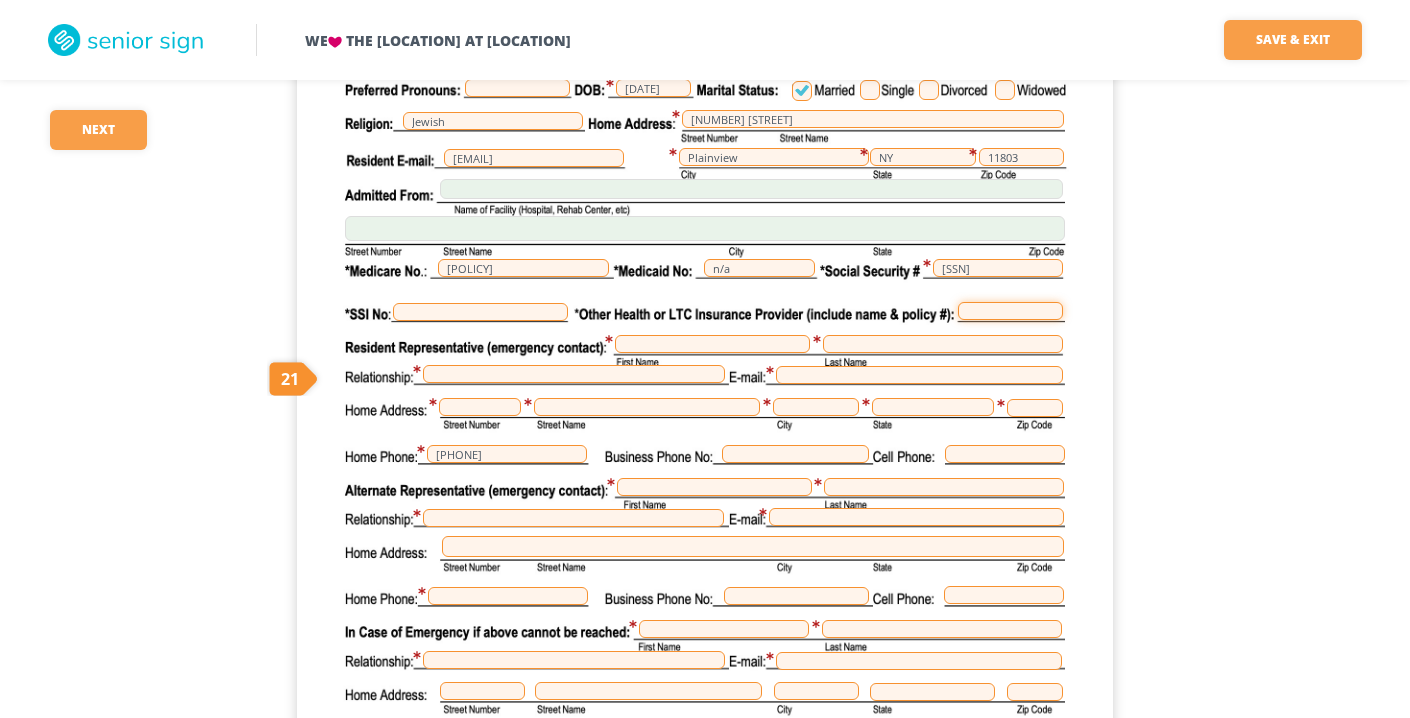 scroll, scrollTop: 241, scrollLeft: 0, axis: vertical 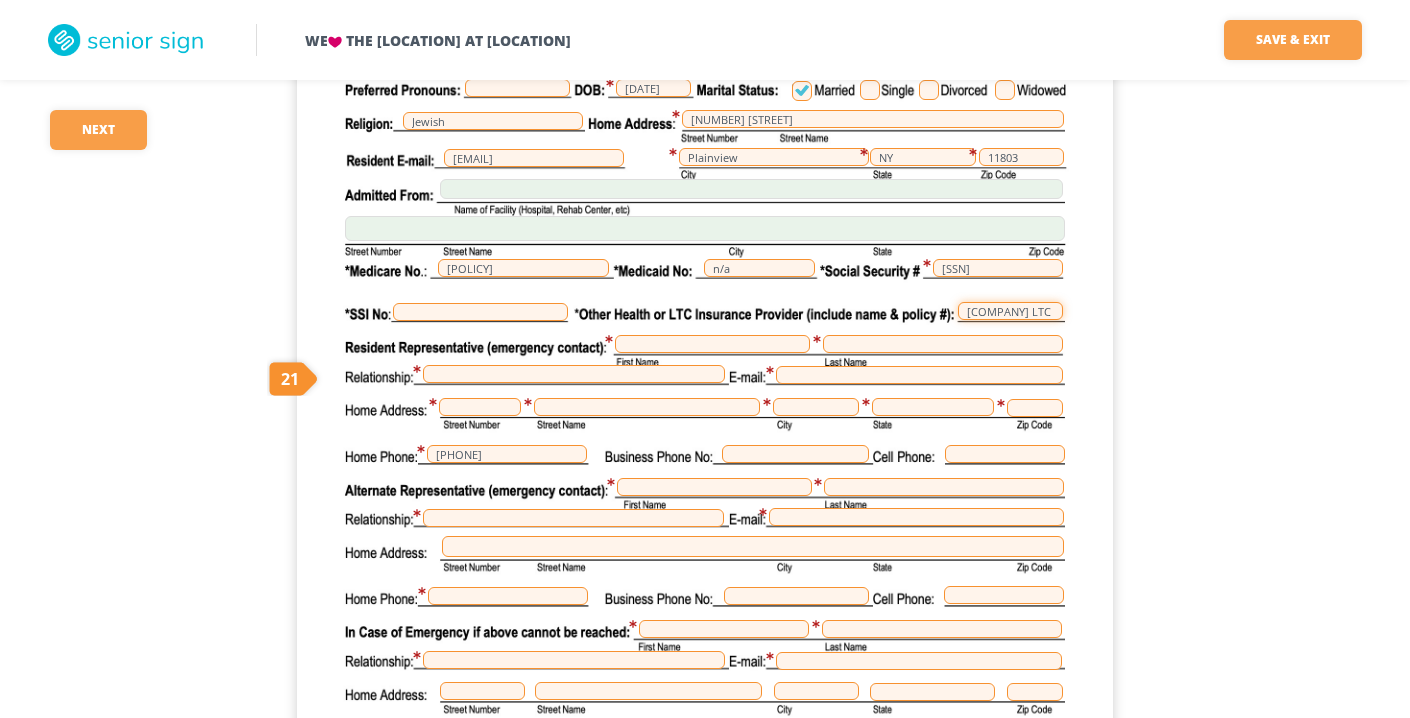 type on "[COMPANY] LTC Policy #[NUMBER]" 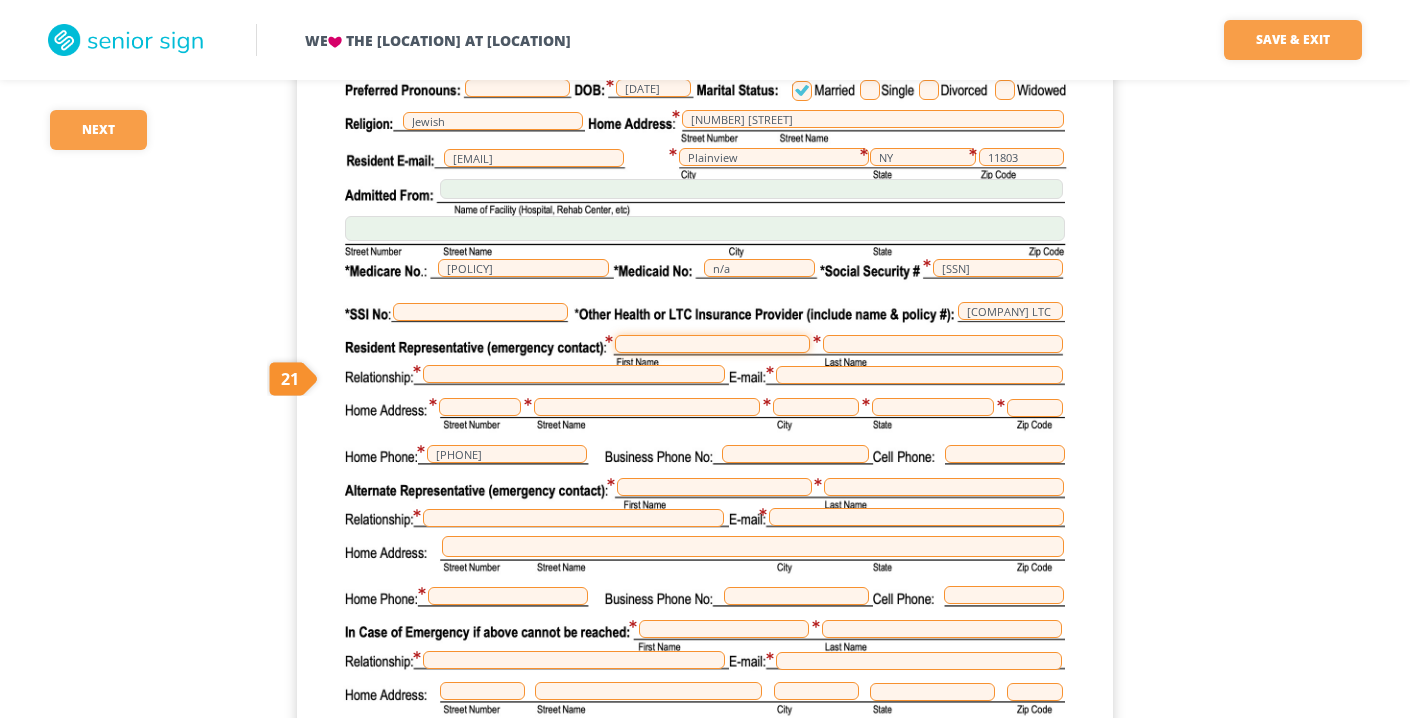 click at bounding box center [712, 344] 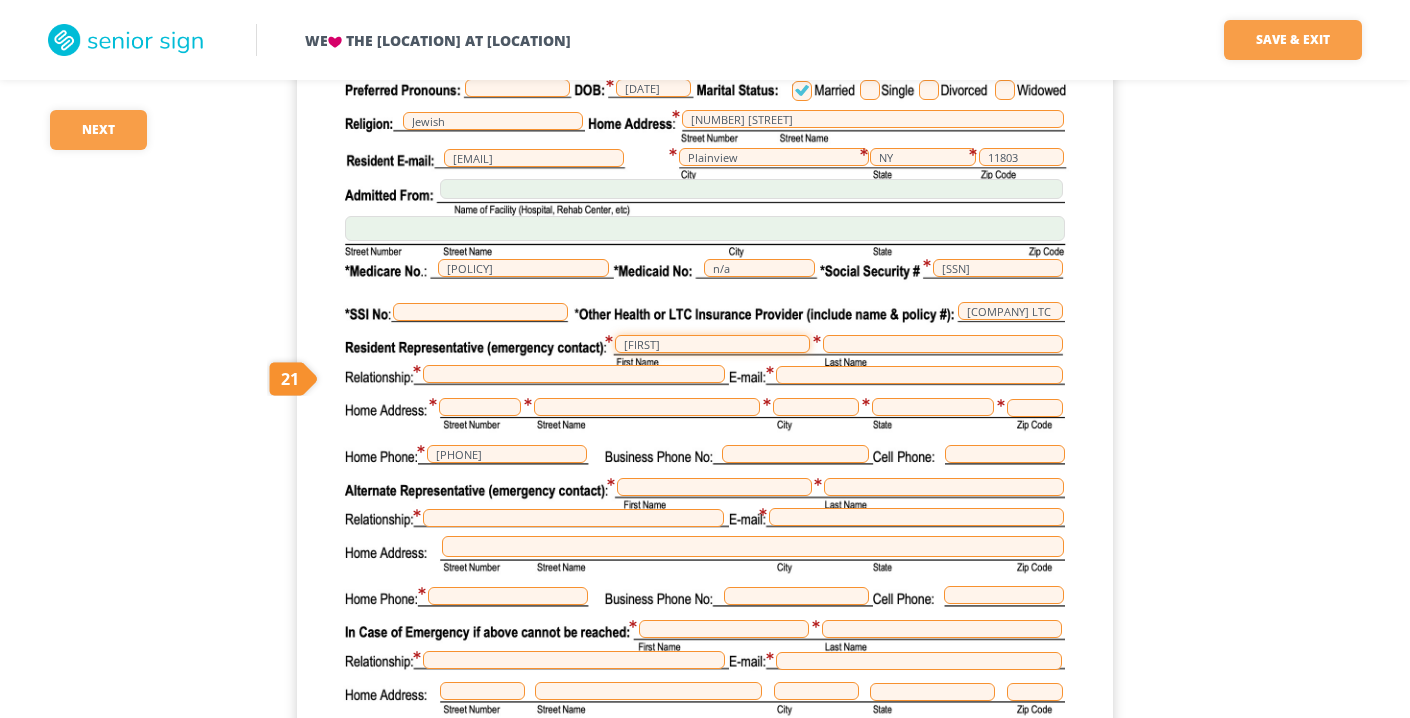 type on "[FIRST]" 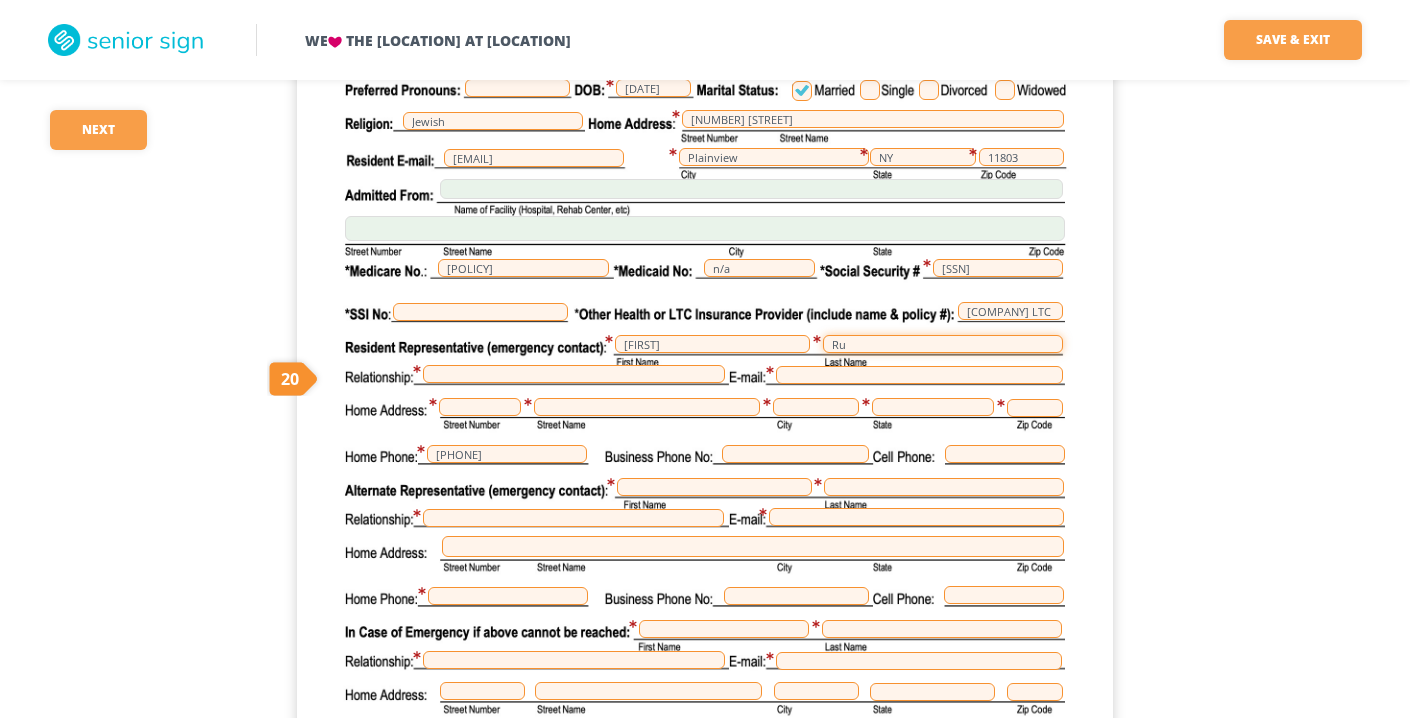 type on "Ru" 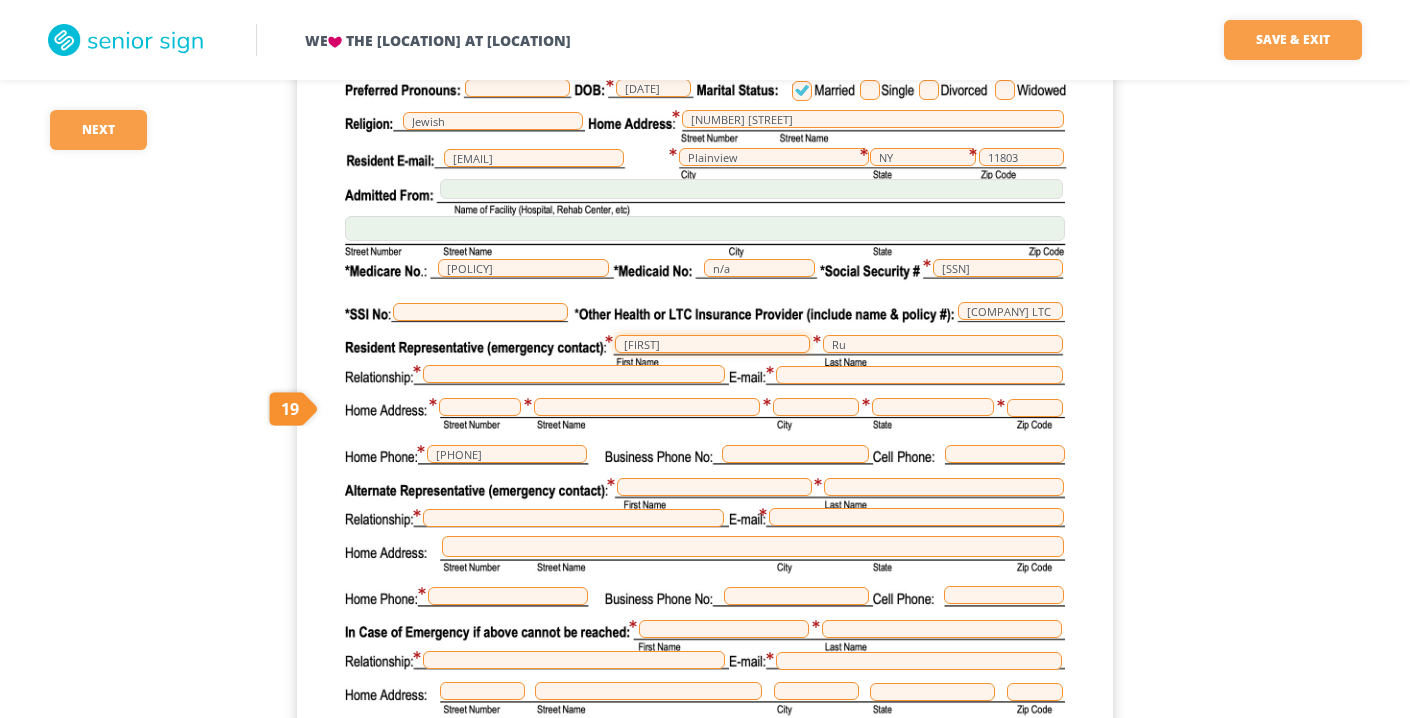 click on "[FIRST]" at bounding box center (712, 344) 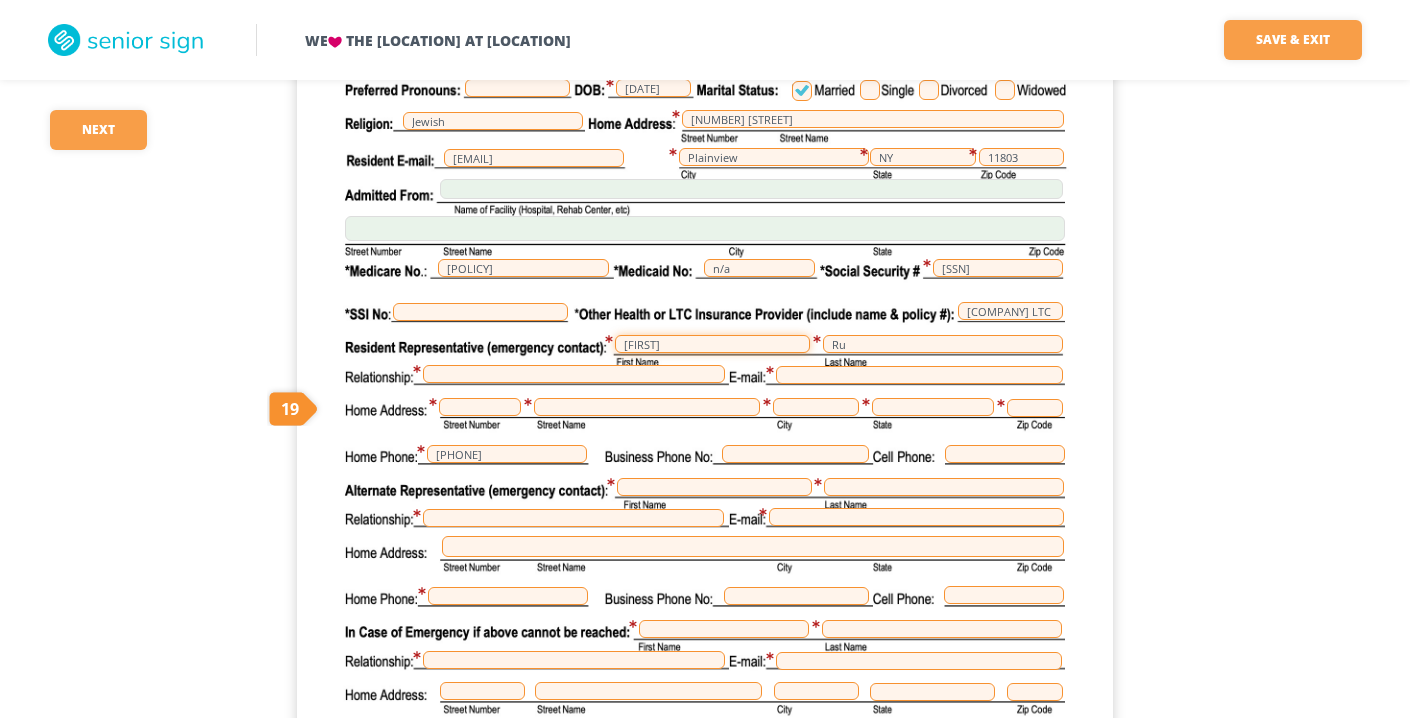 type on "[FIRST]" 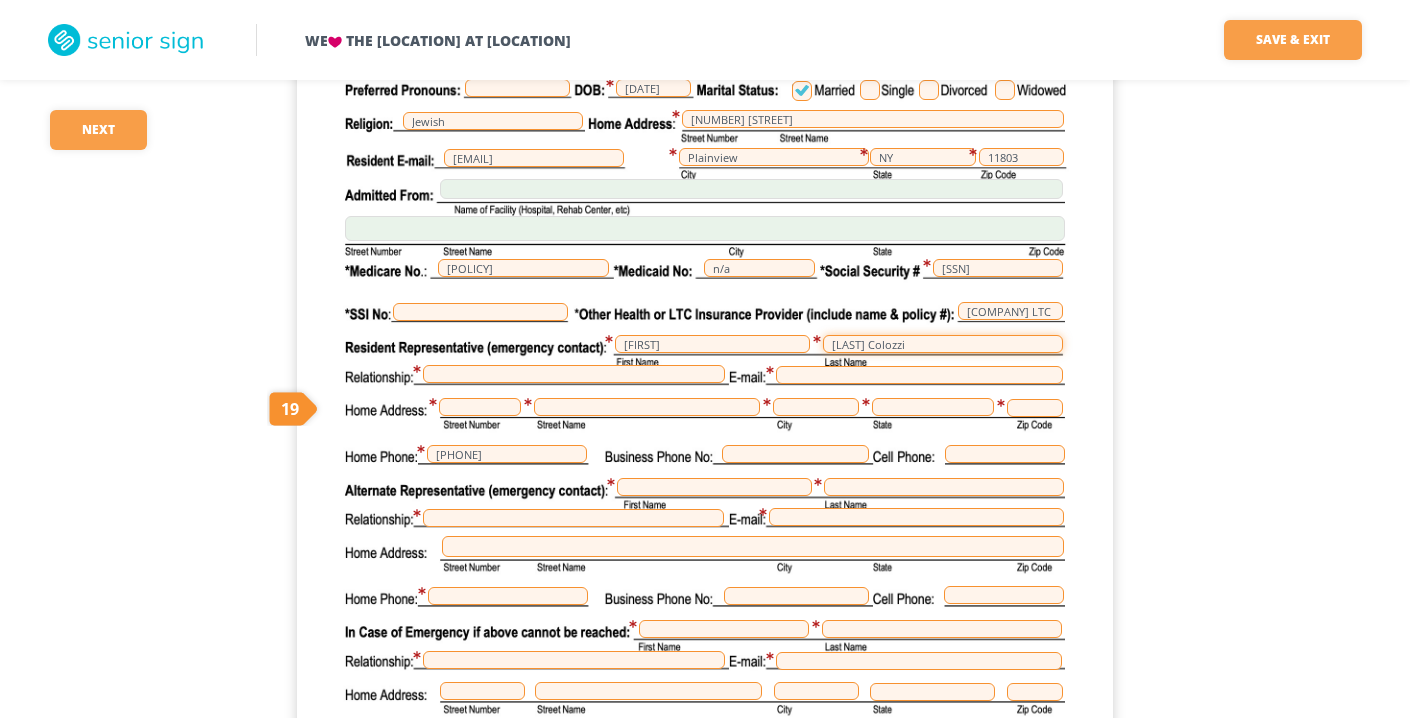 type on "[LAST] Colozzi" 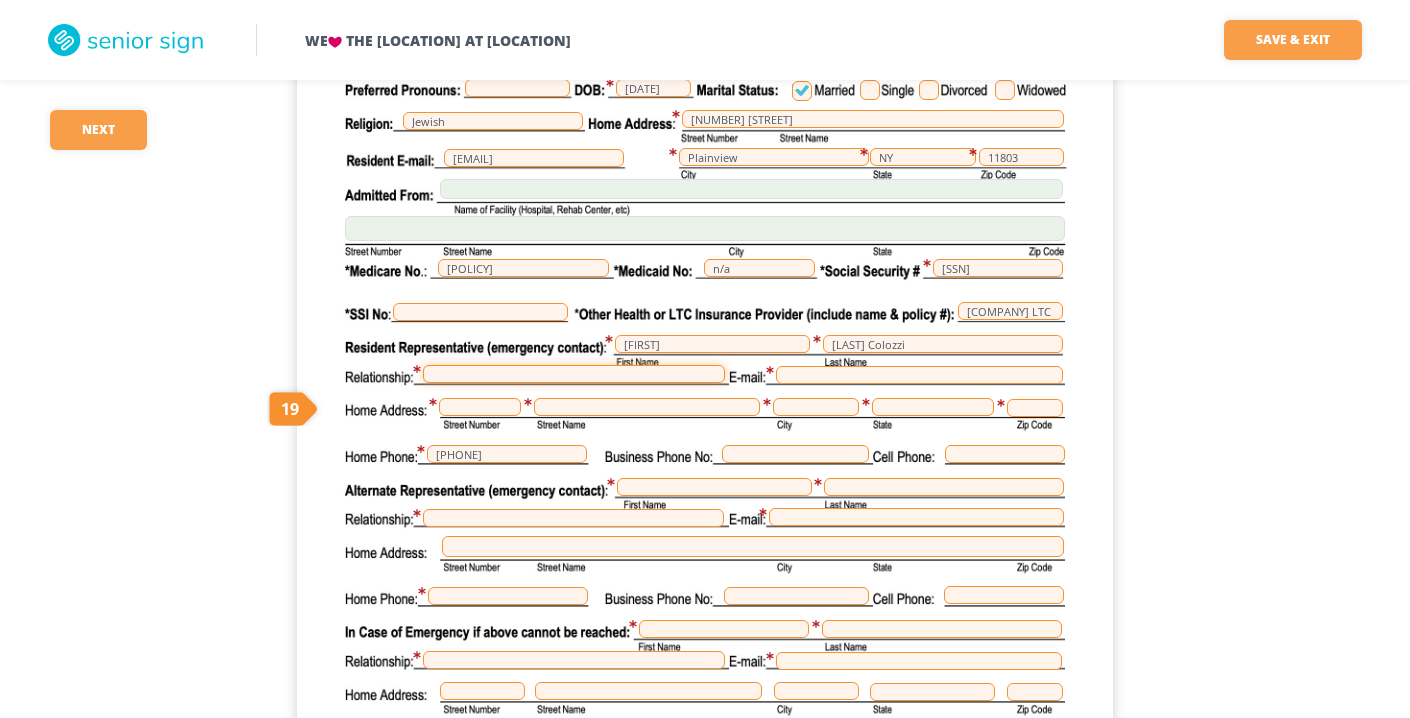 click at bounding box center [574, 374] 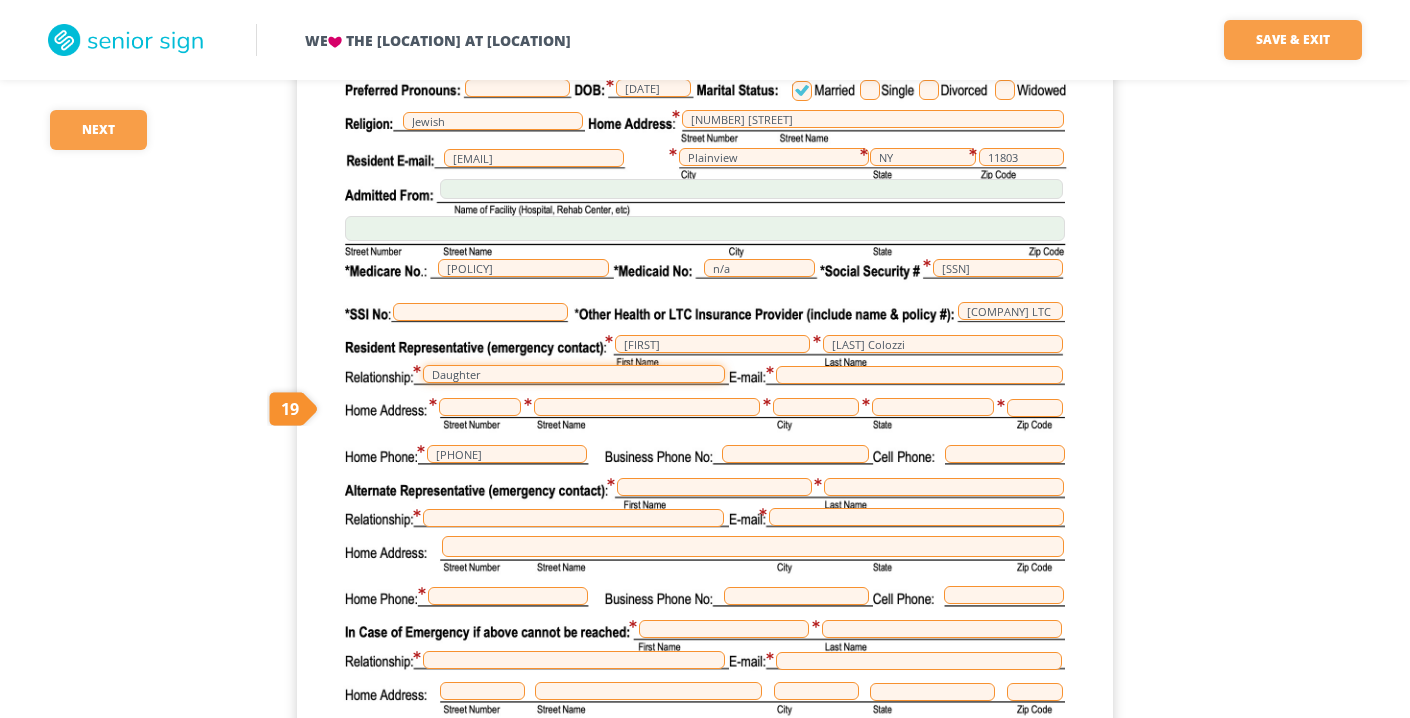 type on "Daughter" 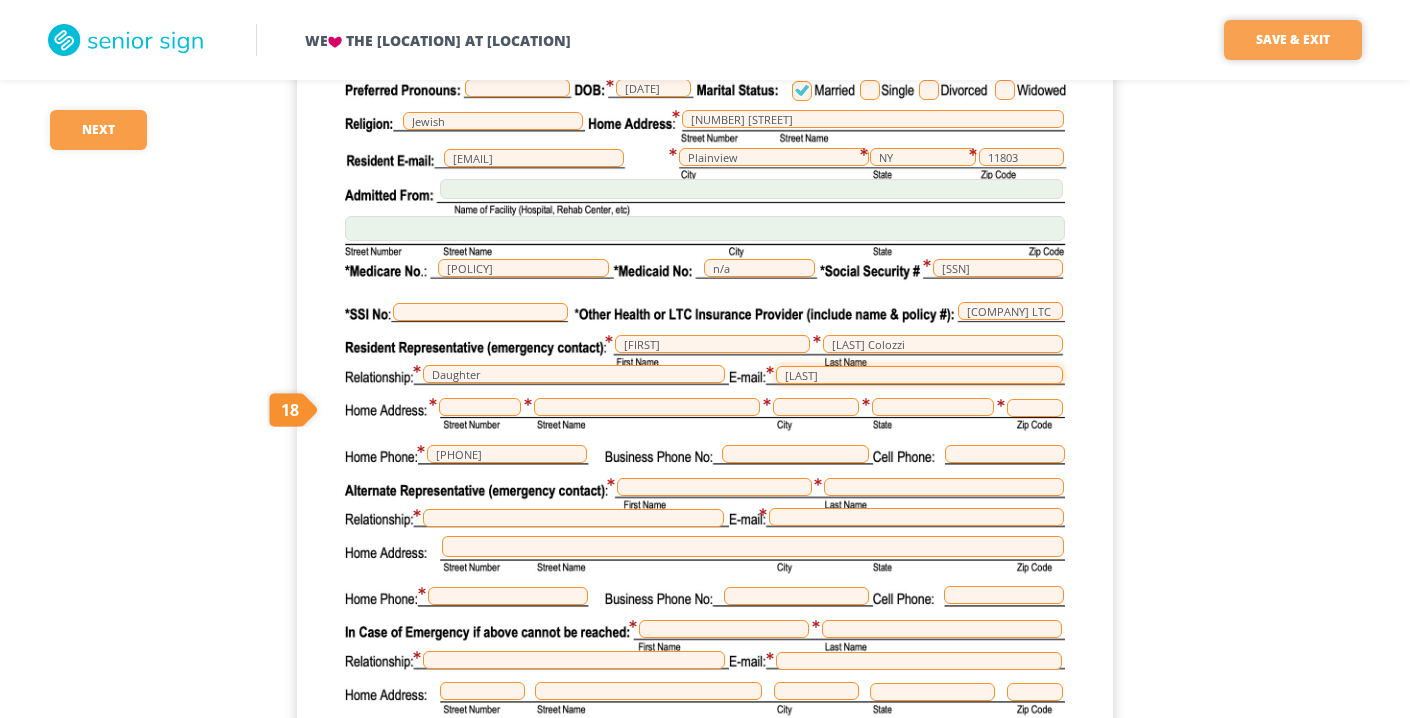 type on "[LAST]" 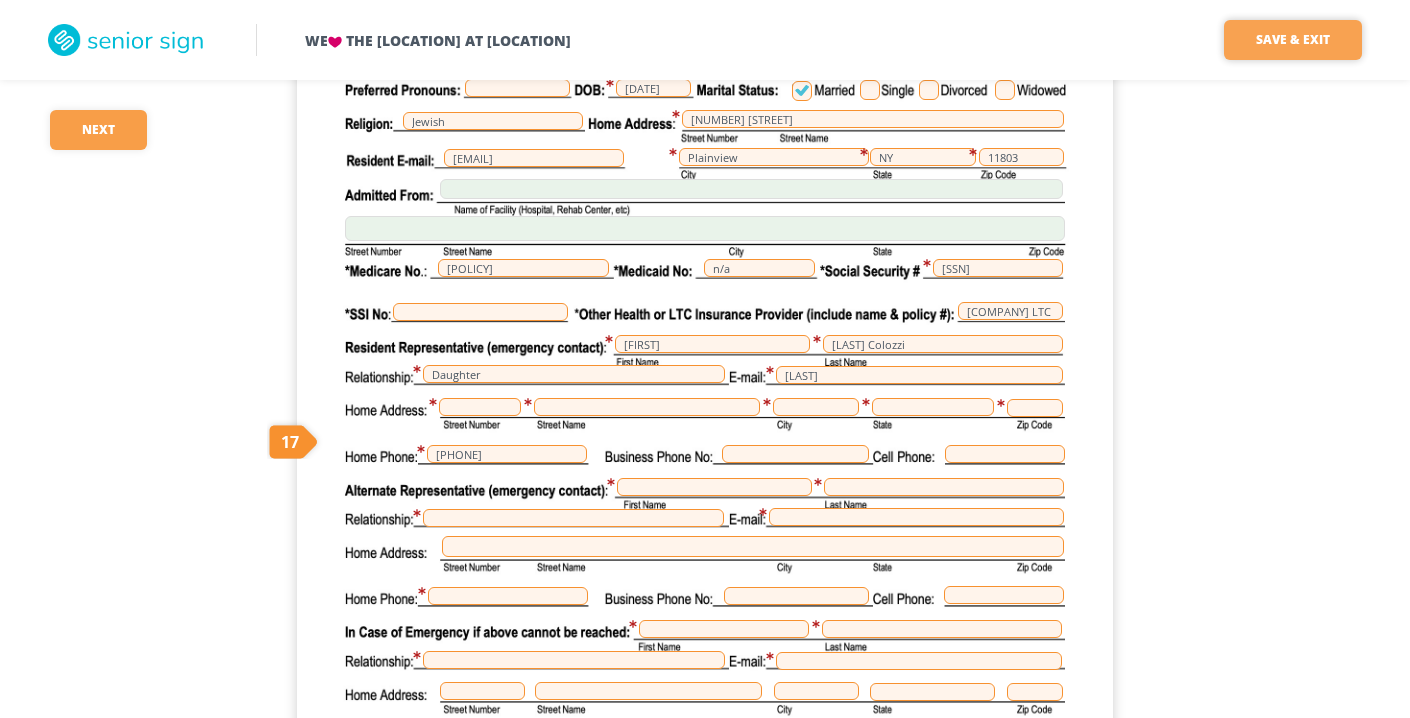 click on "Save & Exit" at bounding box center [1293, 40] 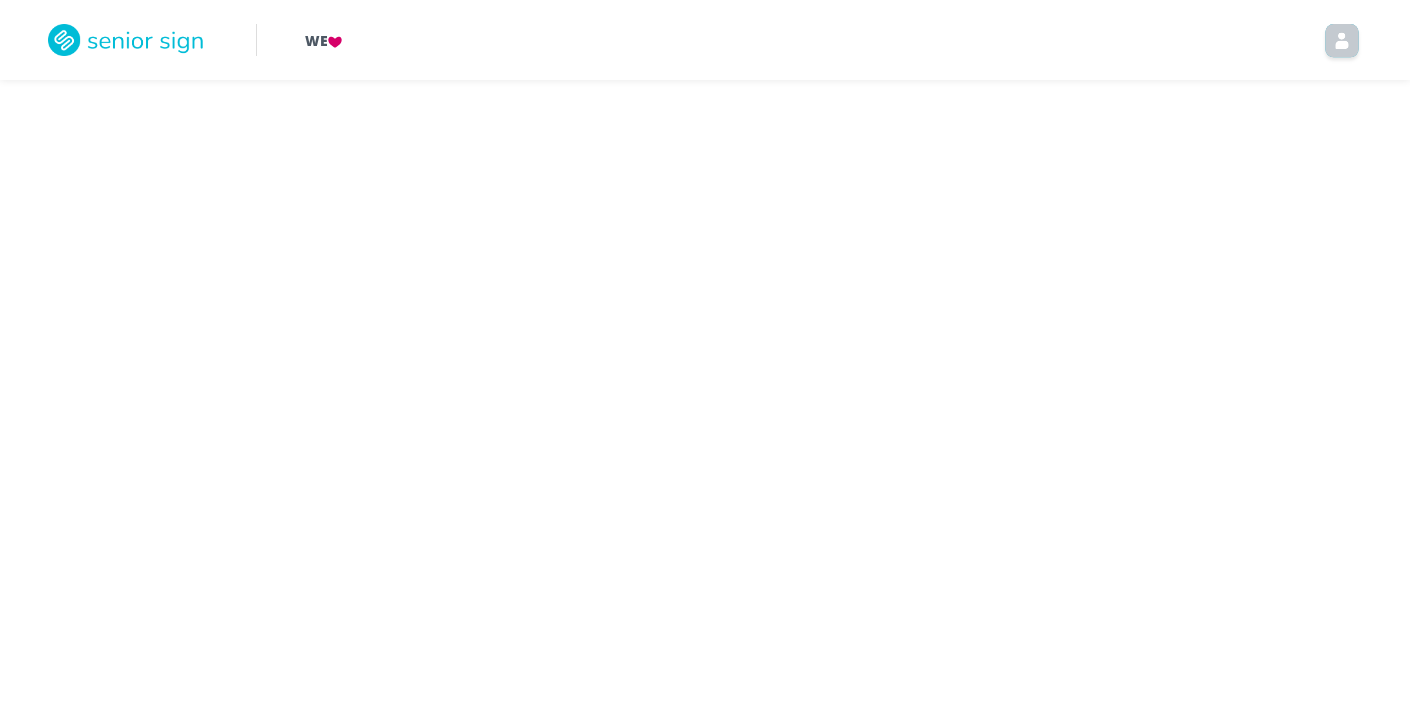 scroll, scrollTop: 0, scrollLeft: 0, axis: both 